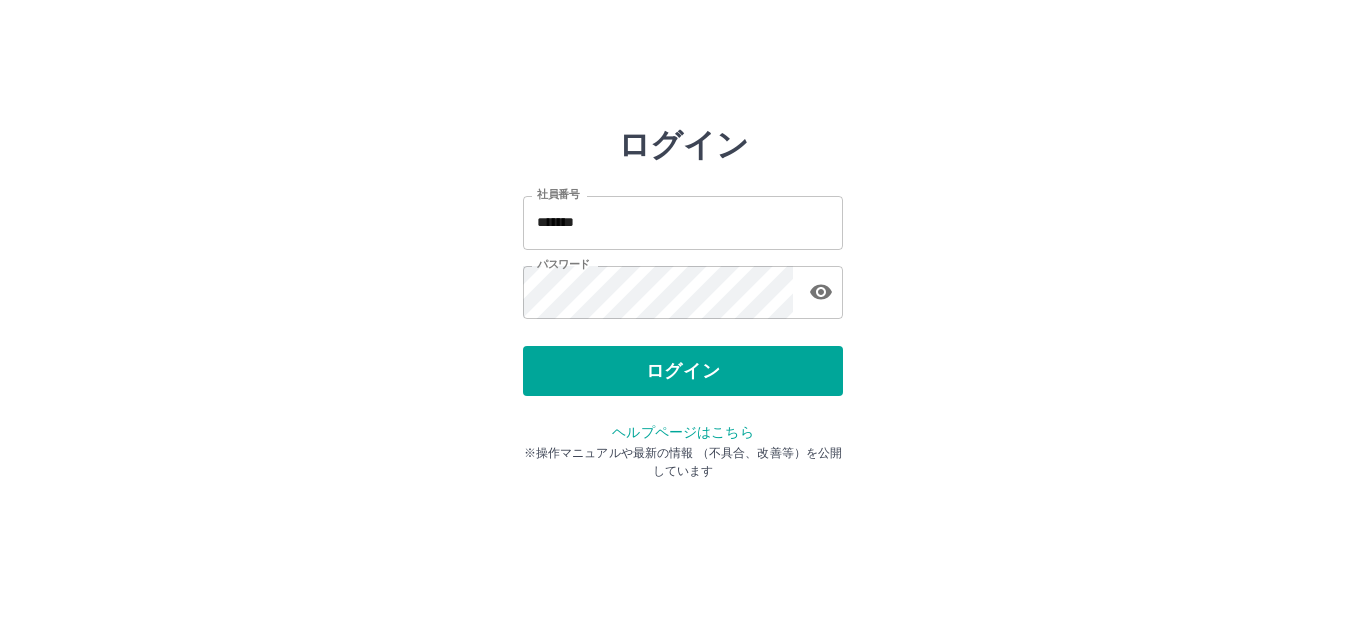 scroll, scrollTop: 0, scrollLeft: 0, axis: both 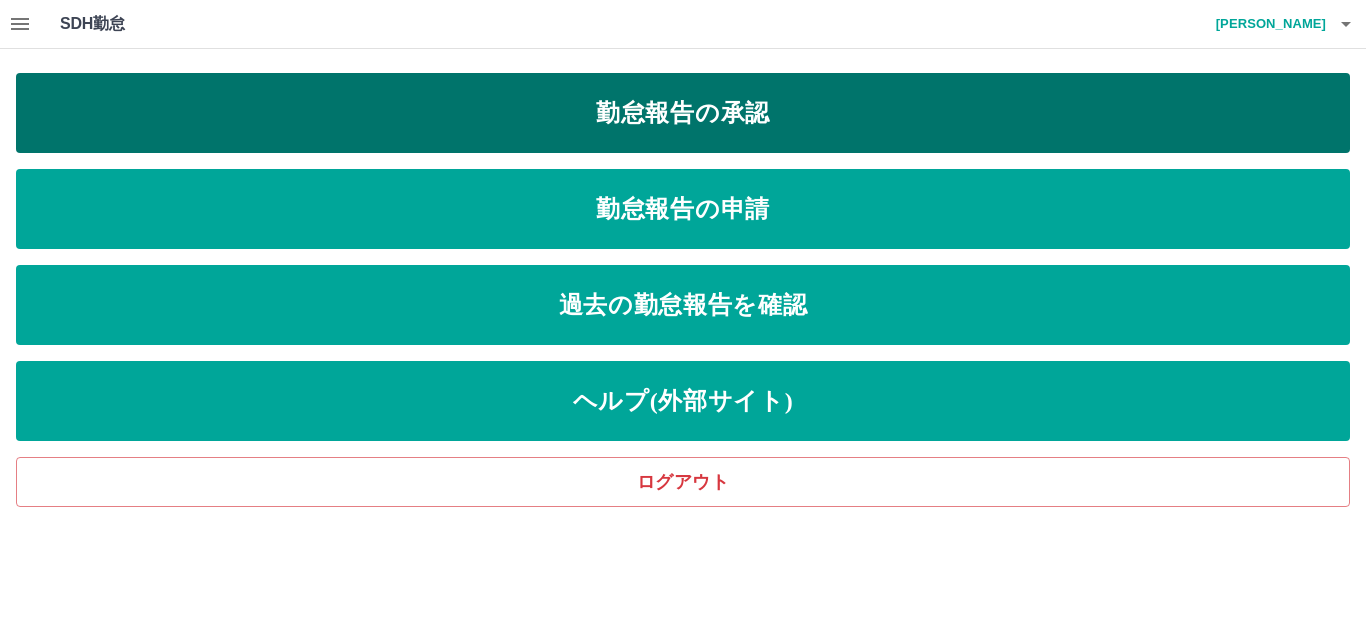 click on "勤怠報告の承認" at bounding box center [683, 113] 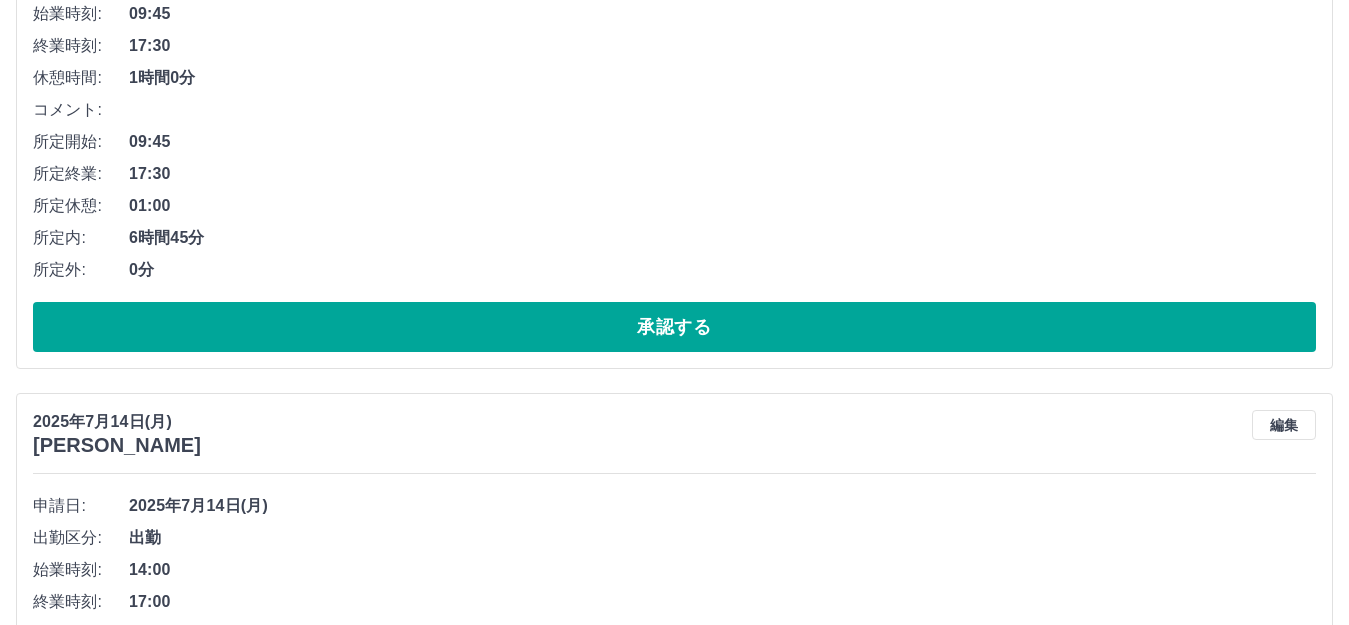 scroll, scrollTop: 400, scrollLeft: 0, axis: vertical 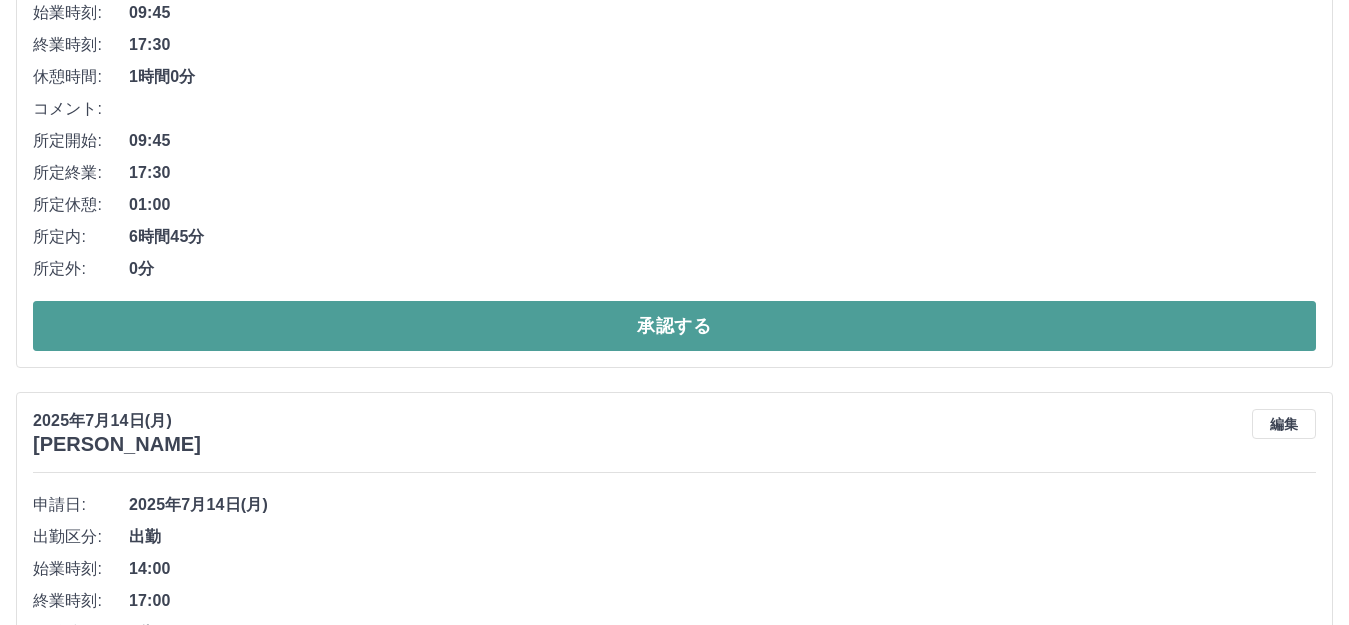 click on "承認する" at bounding box center (674, 326) 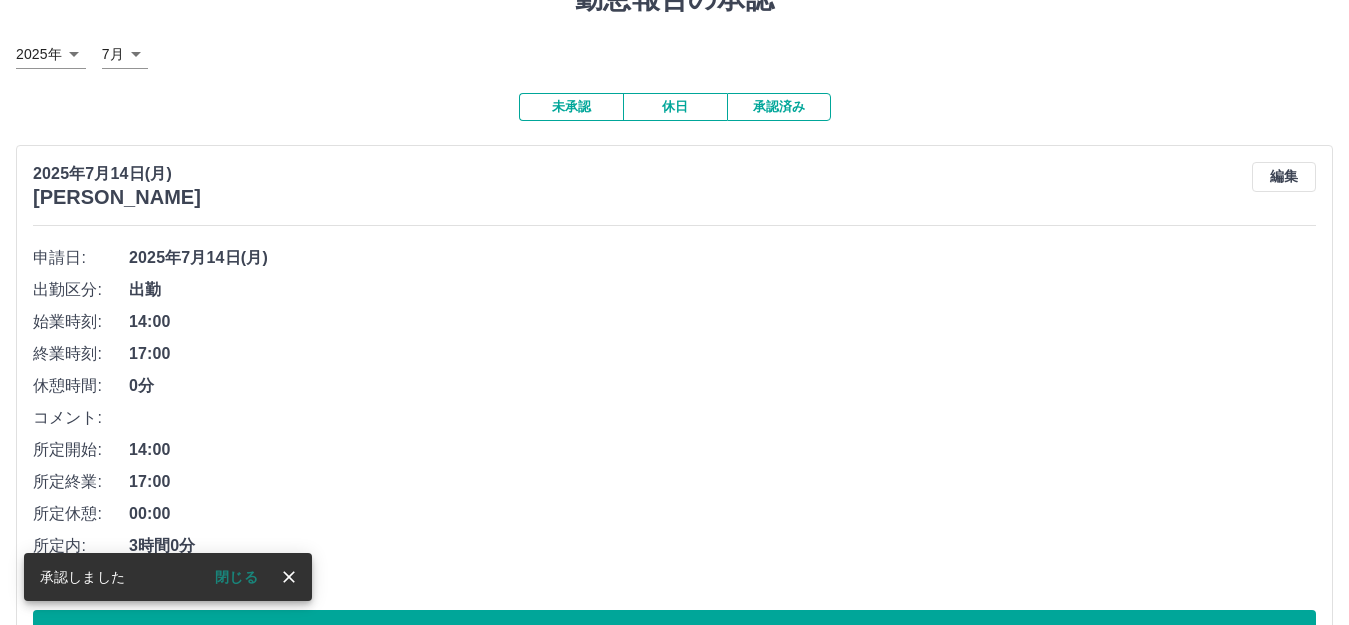 scroll, scrollTop: 300, scrollLeft: 0, axis: vertical 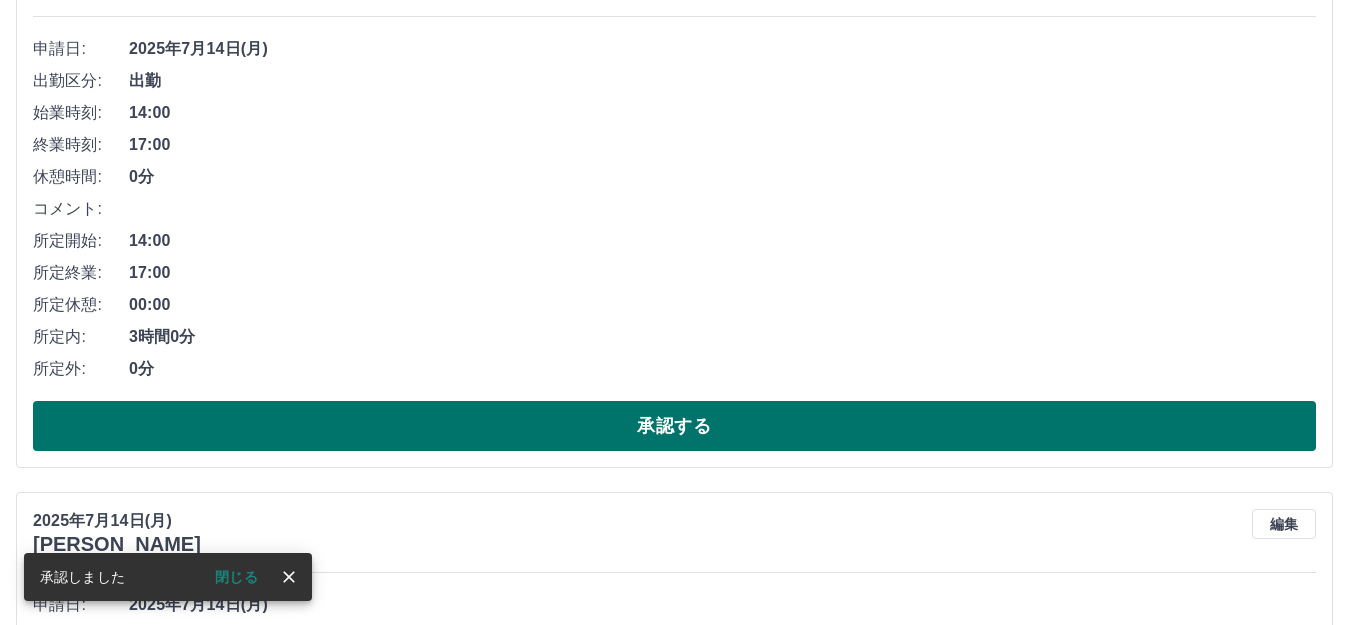 click on "承認する" at bounding box center [674, 426] 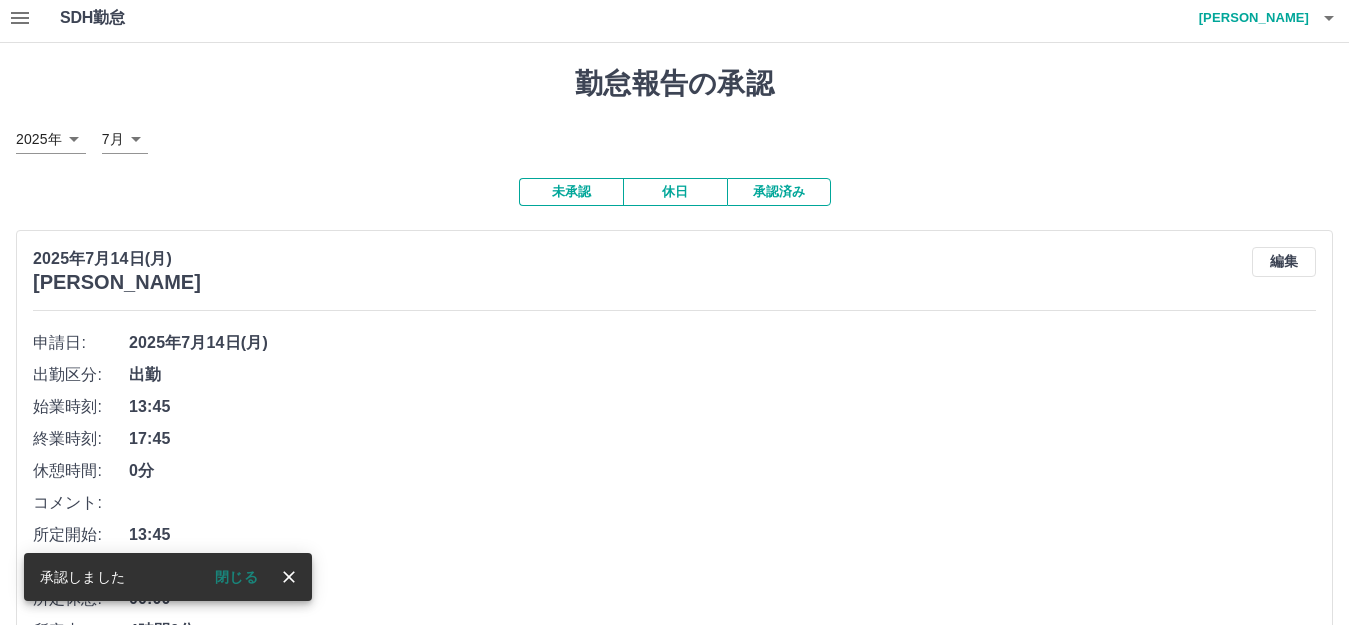 scroll, scrollTop: 300, scrollLeft: 0, axis: vertical 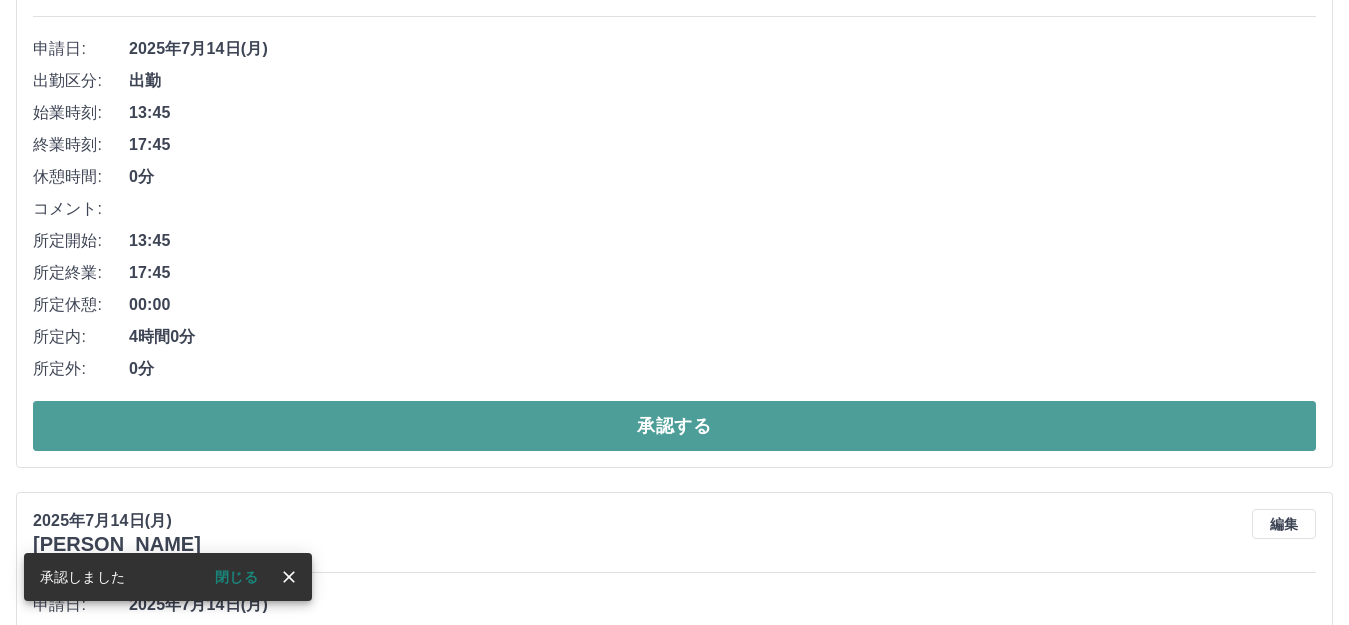 click on "承認する" at bounding box center (674, 426) 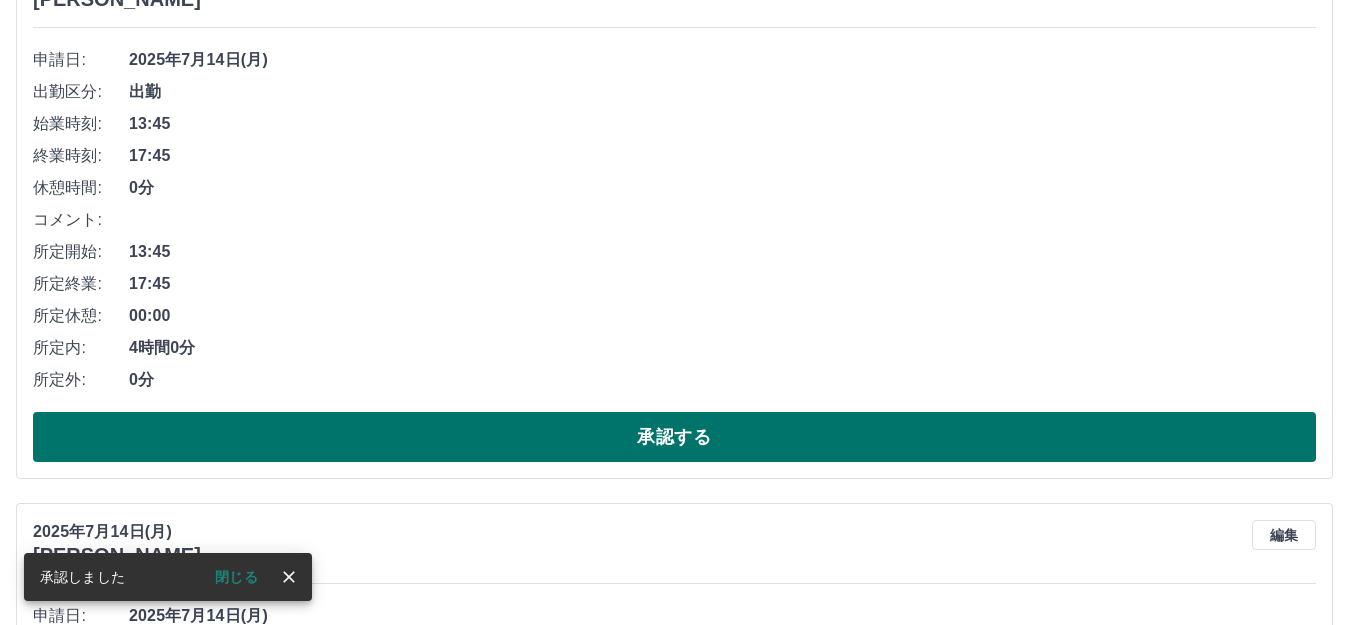 scroll, scrollTop: 300, scrollLeft: 0, axis: vertical 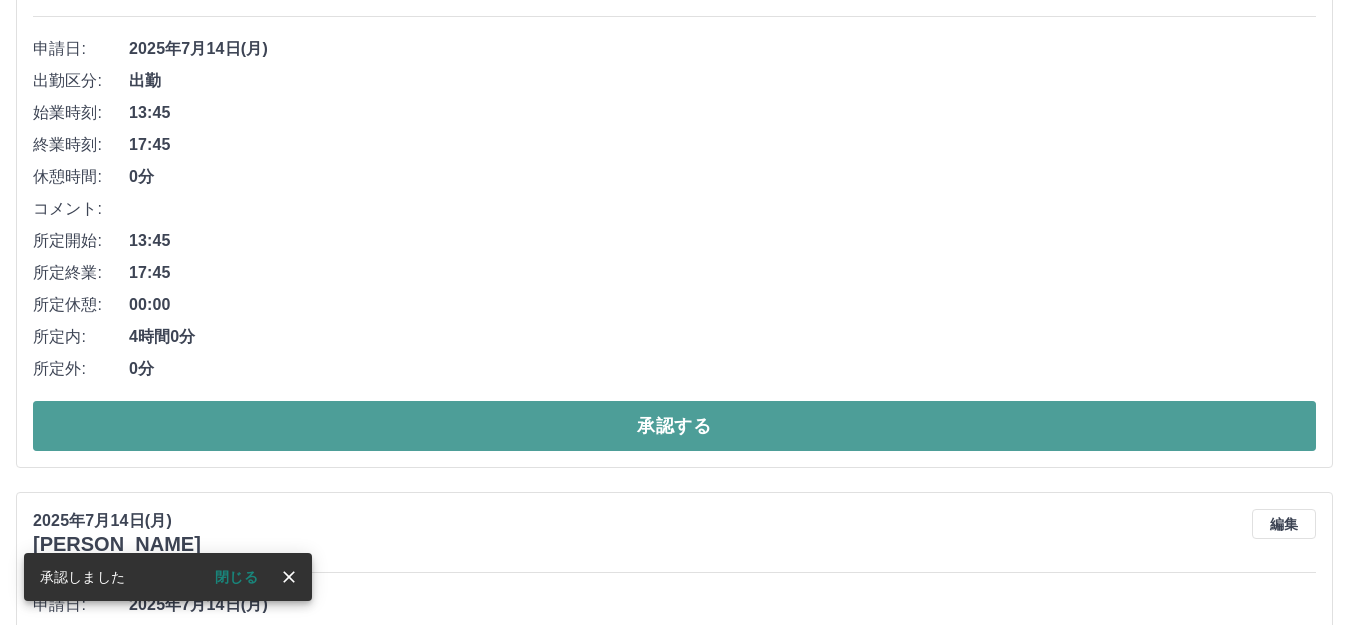 click on "承認する" at bounding box center [674, 426] 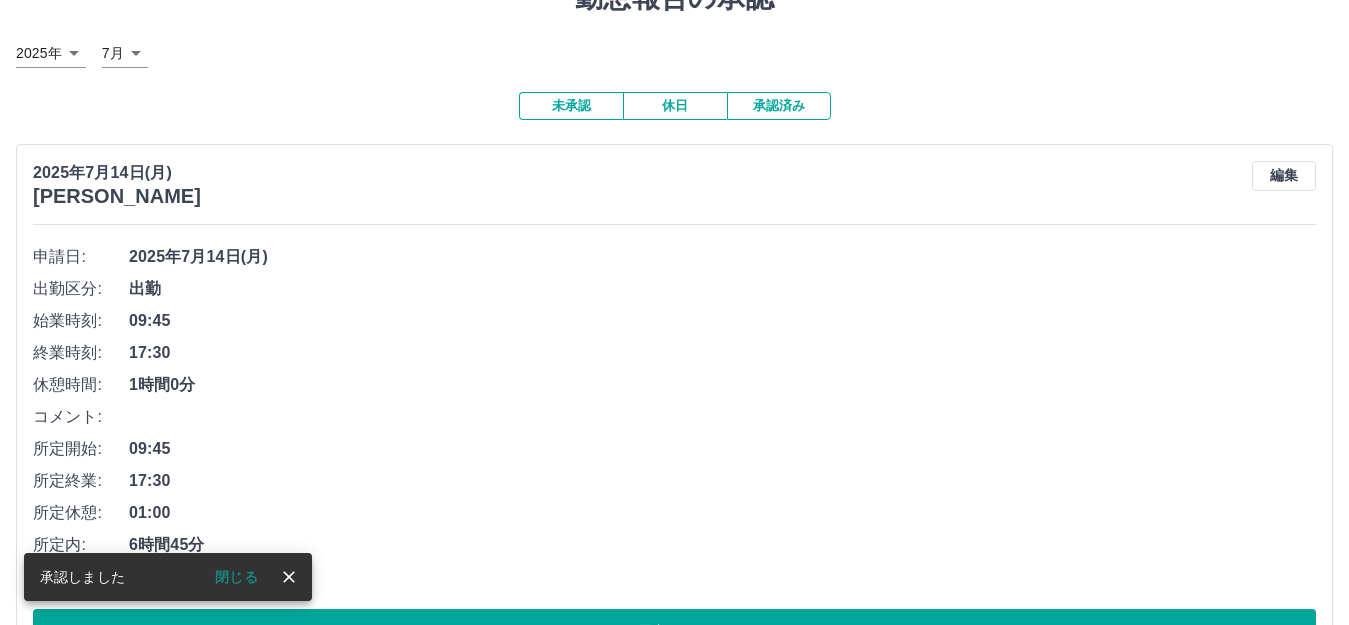 scroll, scrollTop: 300, scrollLeft: 0, axis: vertical 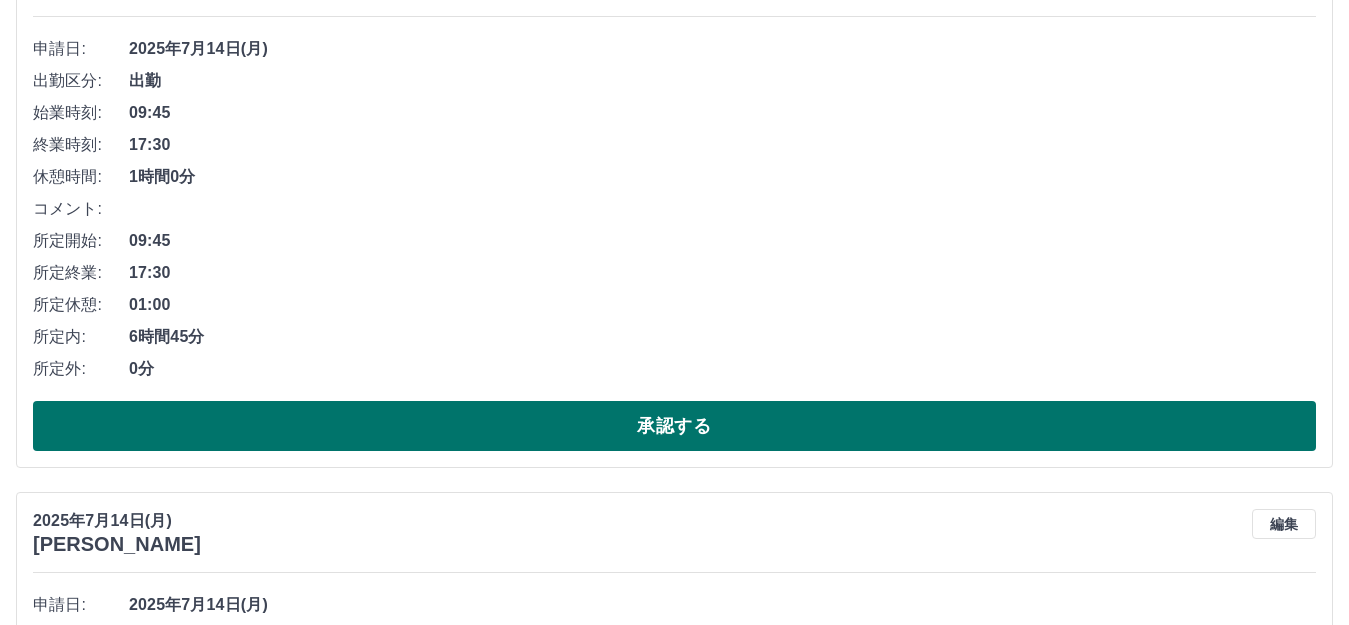 click on "承認する" at bounding box center (674, 426) 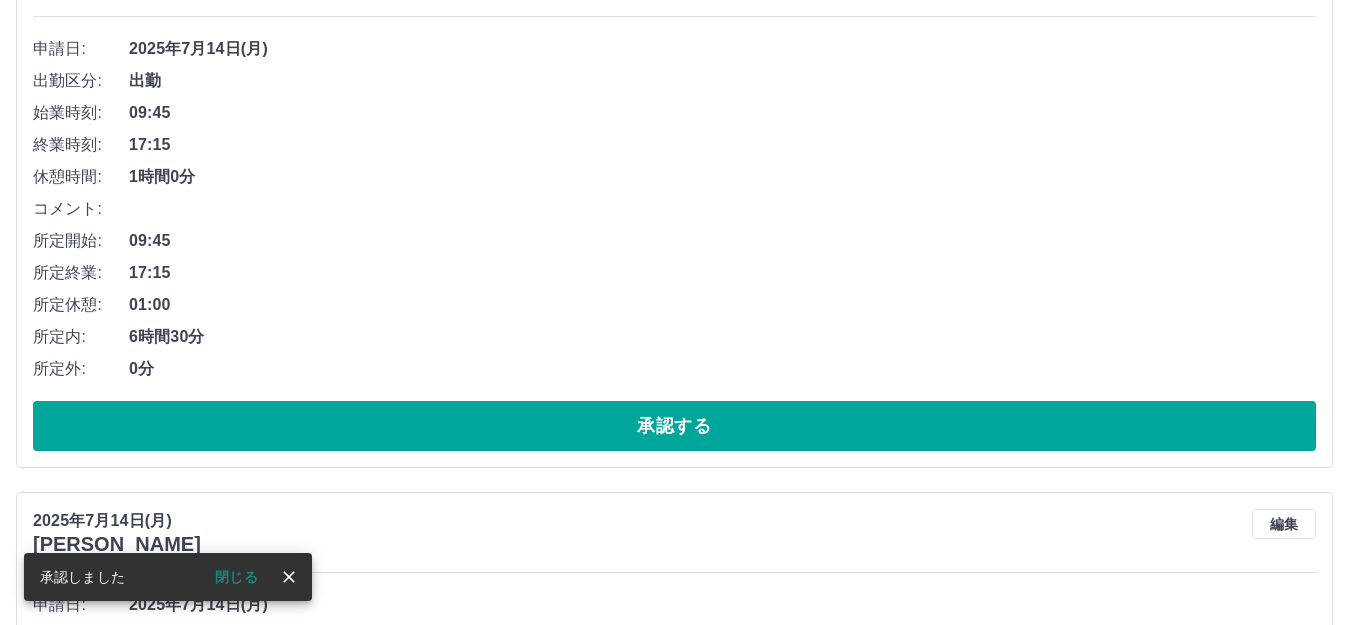 scroll, scrollTop: 0, scrollLeft: 0, axis: both 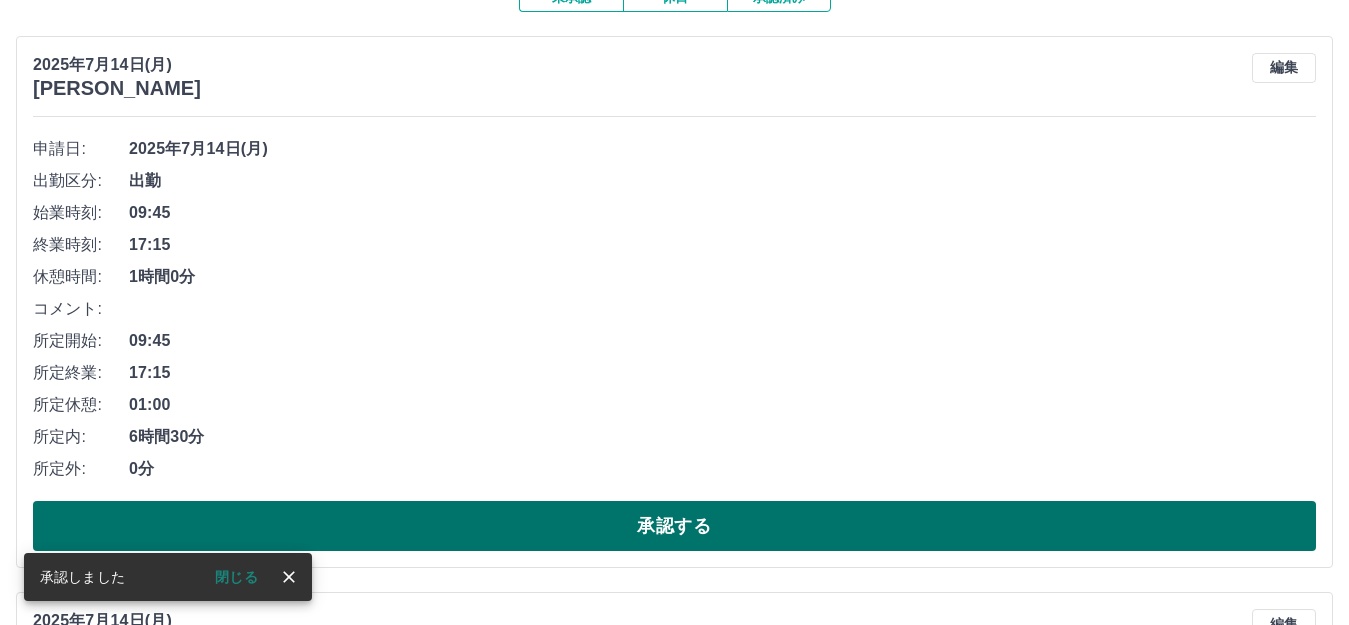 click on "承認する" at bounding box center (674, 526) 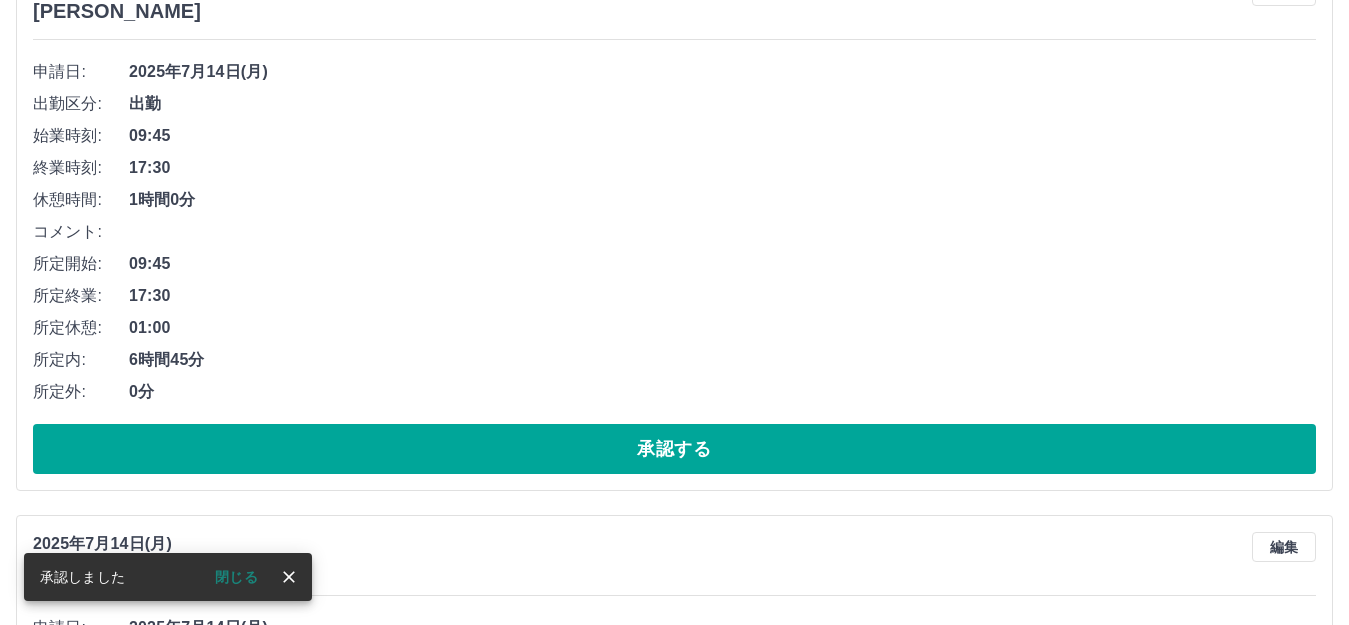 scroll, scrollTop: 344, scrollLeft: 0, axis: vertical 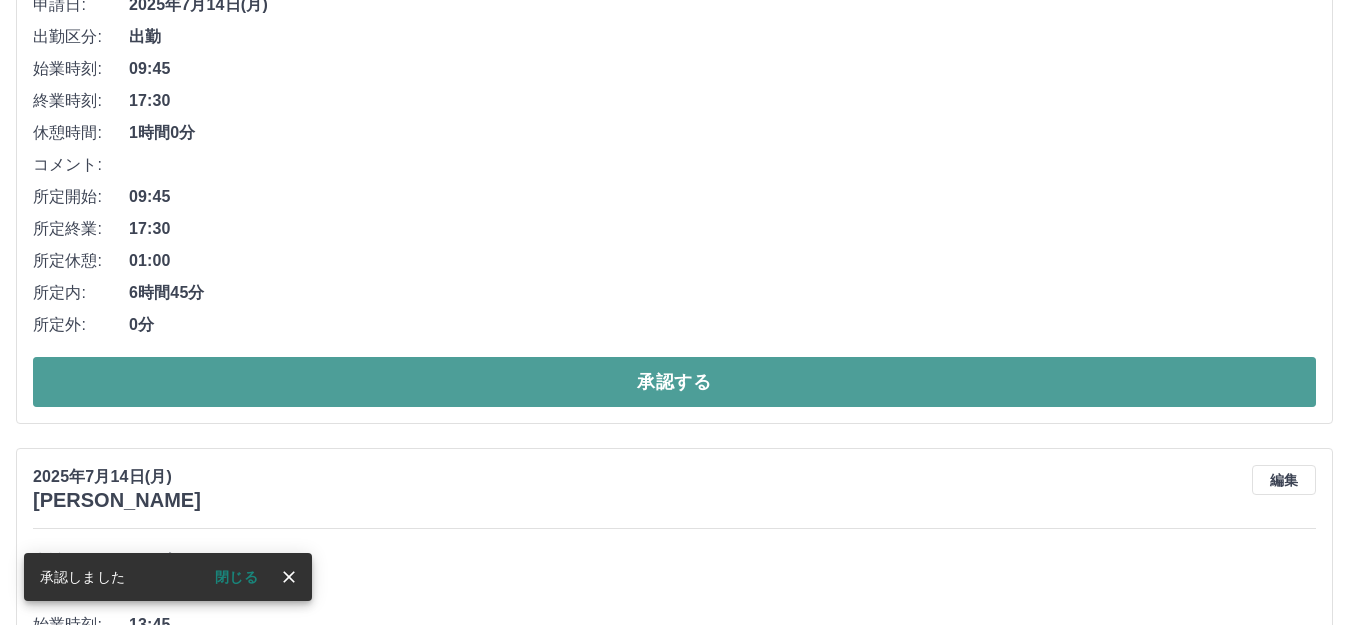 click on "承認する" at bounding box center (674, 382) 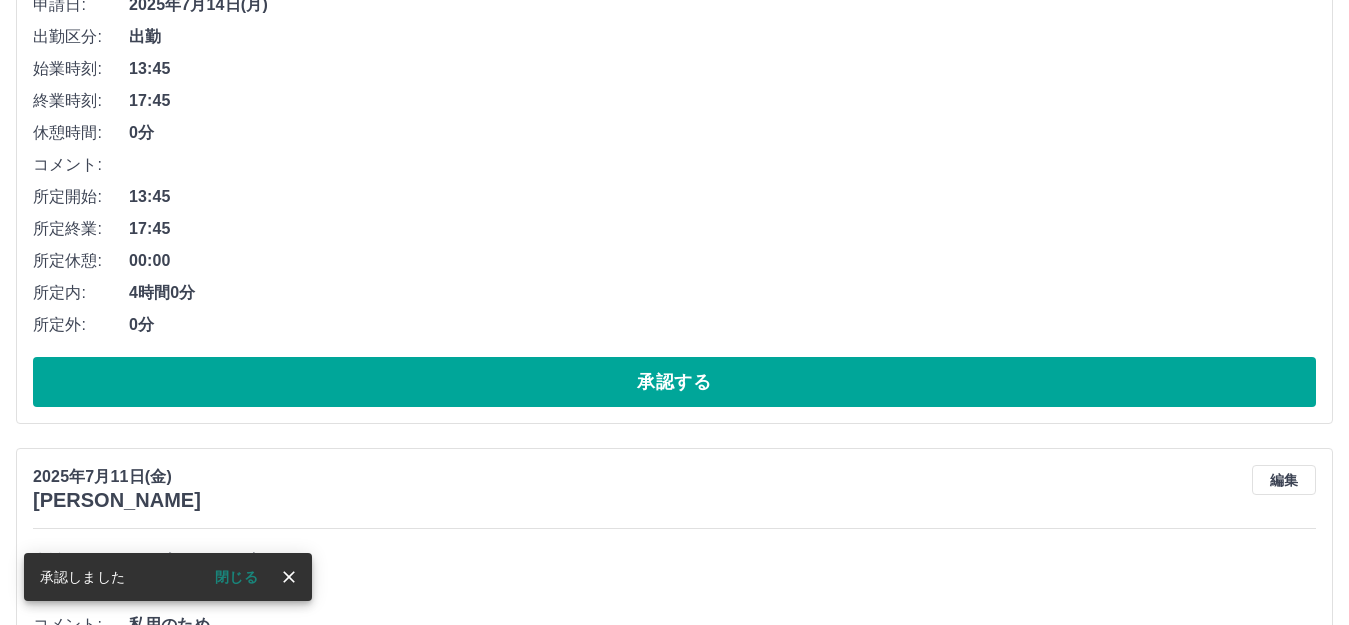 scroll, scrollTop: 0, scrollLeft: 0, axis: both 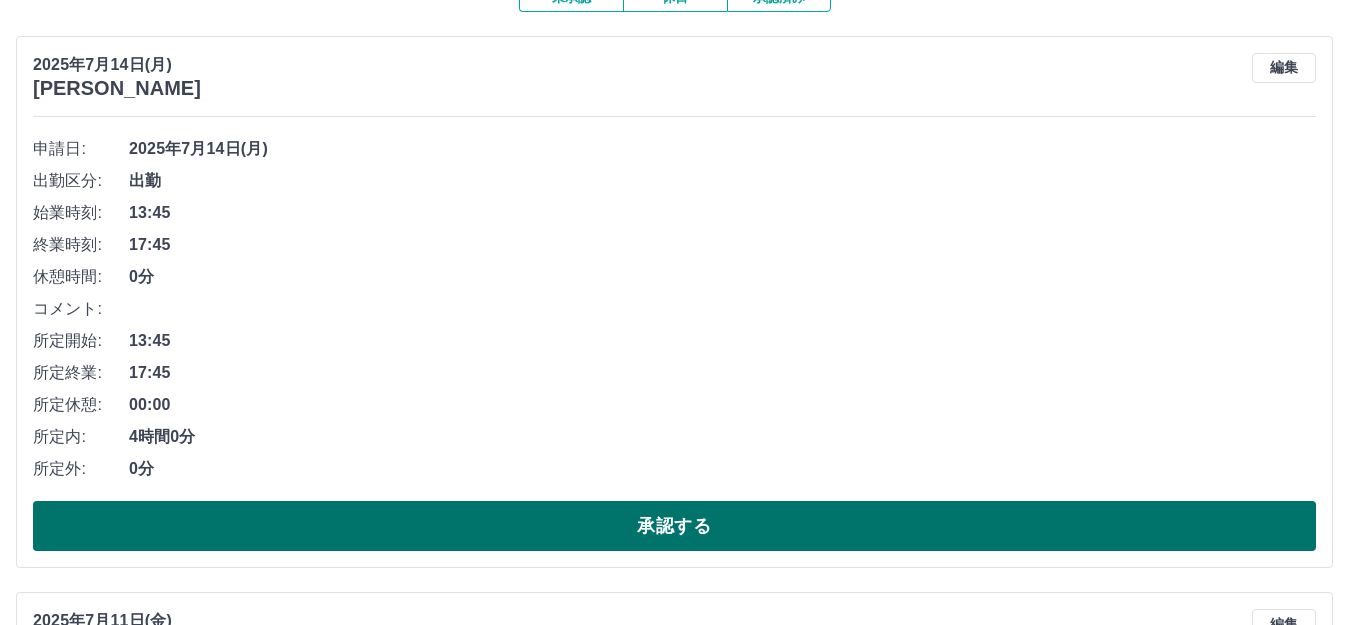 click on "承認する" at bounding box center (674, 526) 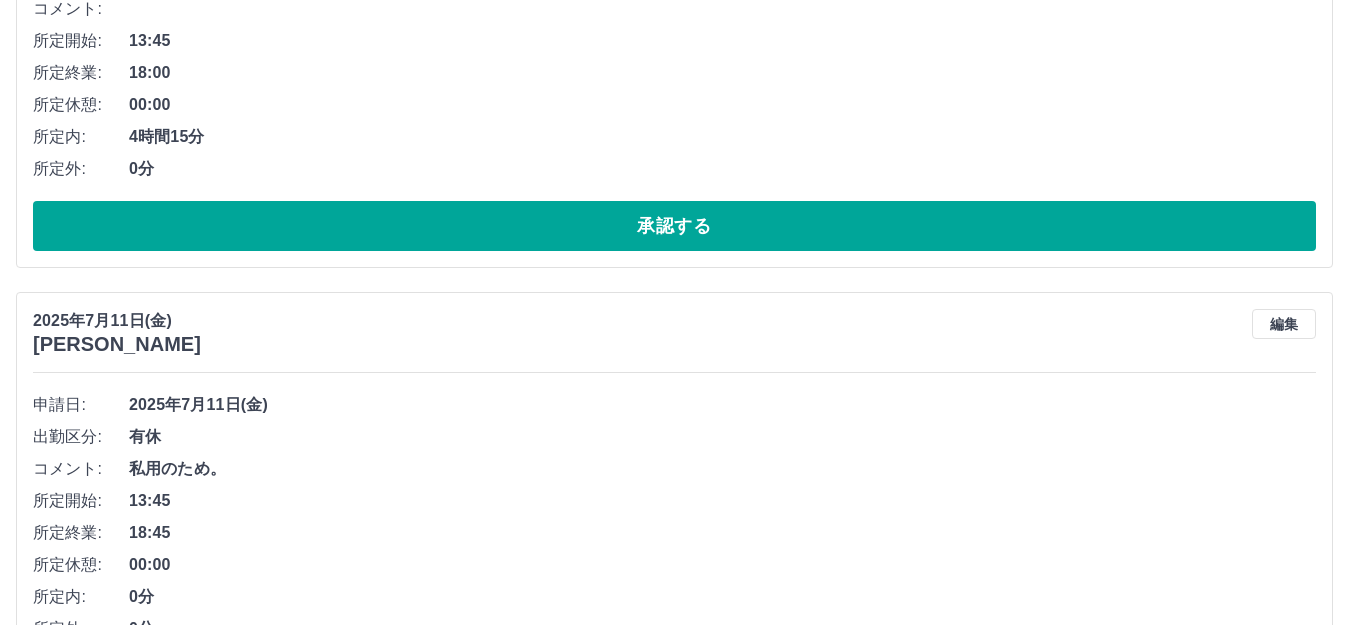 scroll, scrollTop: 800, scrollLeft: 0, axis: vertical 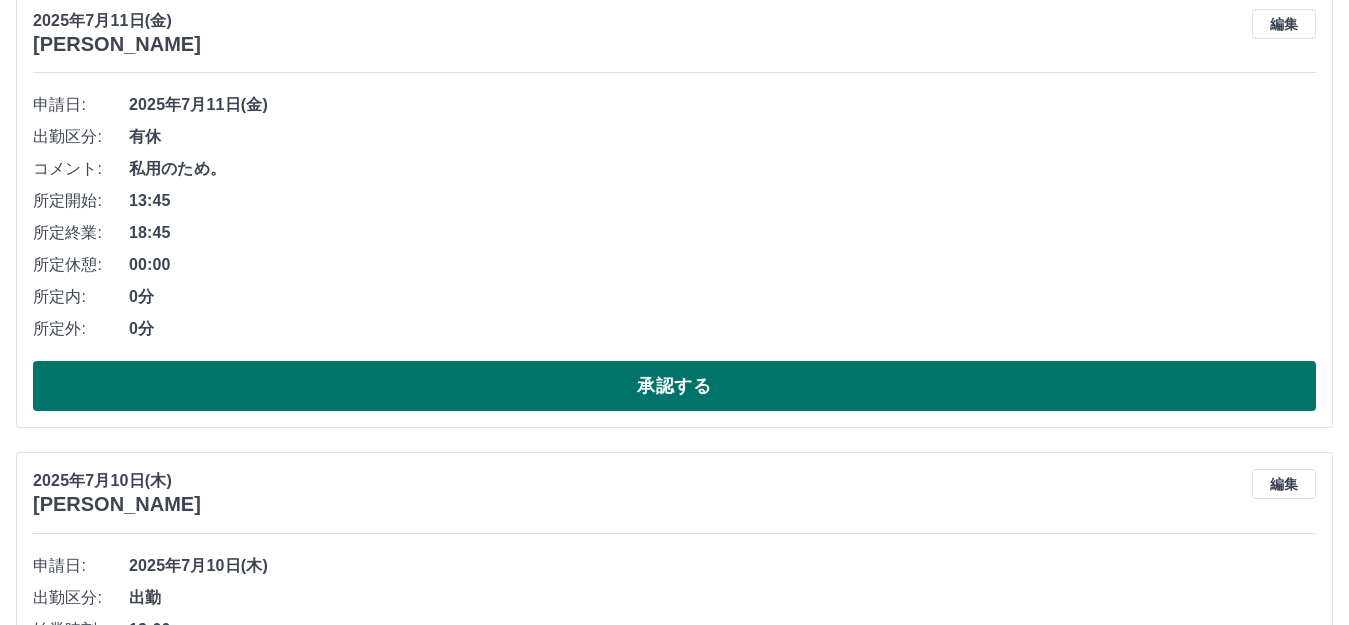 click on "承認する" at bounding box center (674, 386) 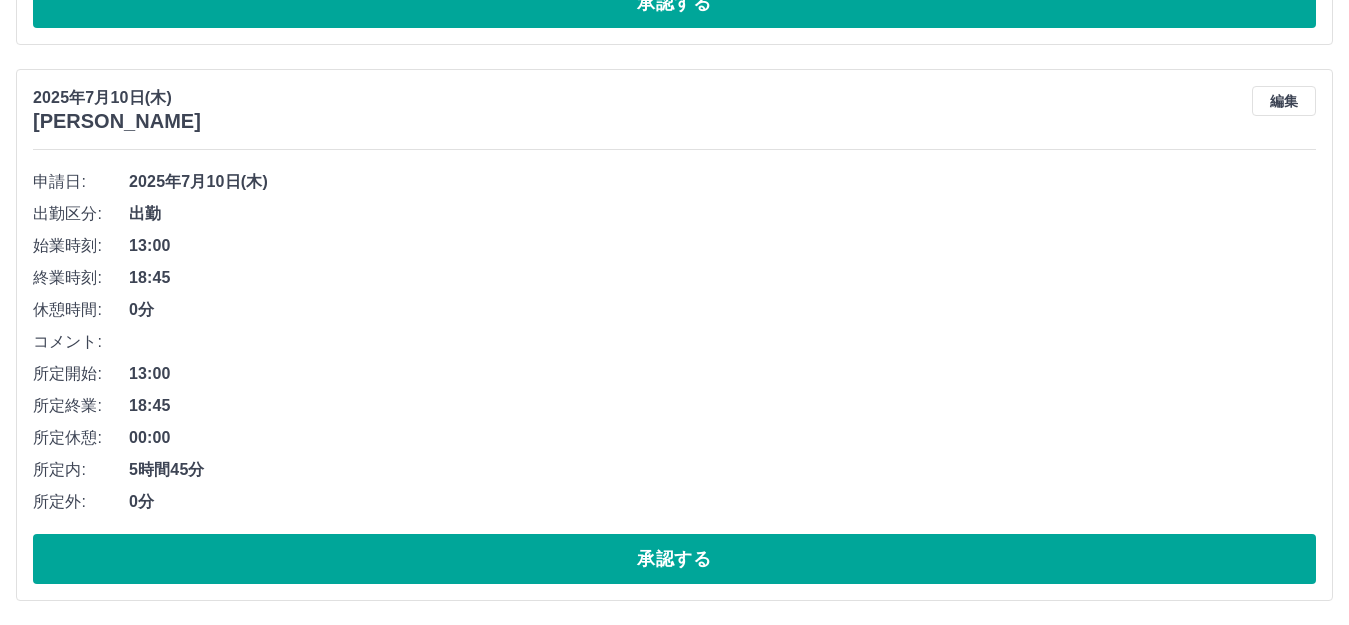 scroll, scrollTop: 940, scrollLeft: 0, axis: vertical 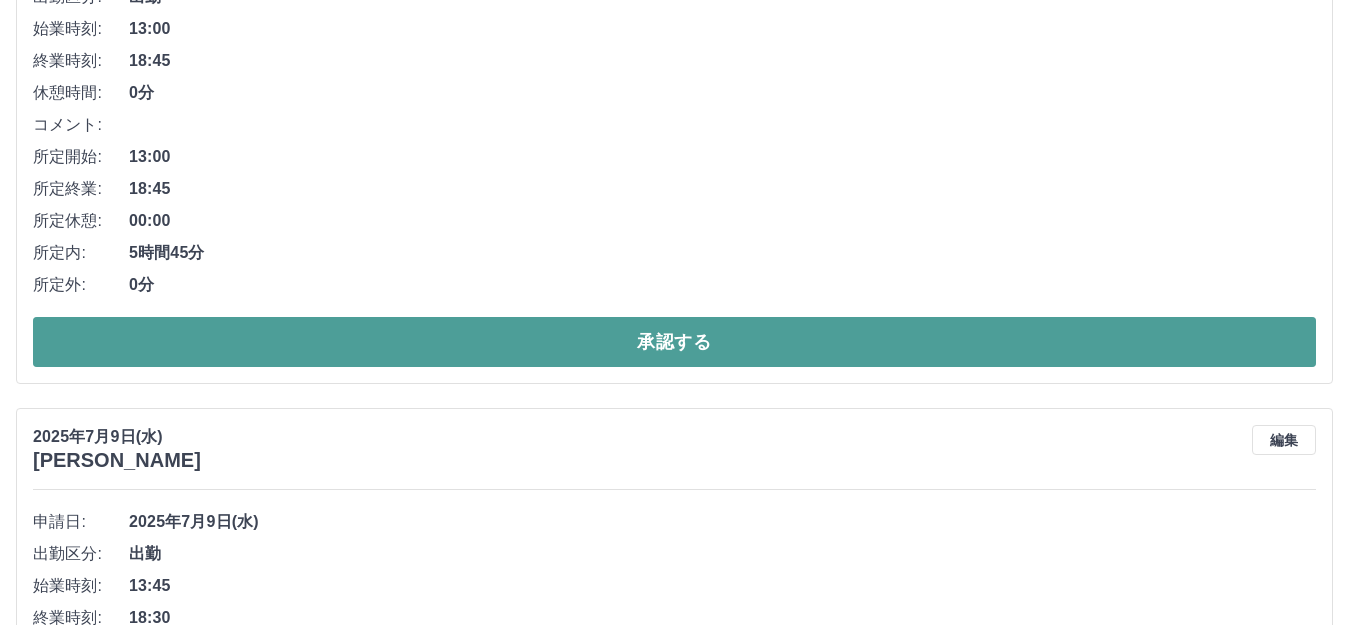 click on "承認する" at bounding box center [674, 342] 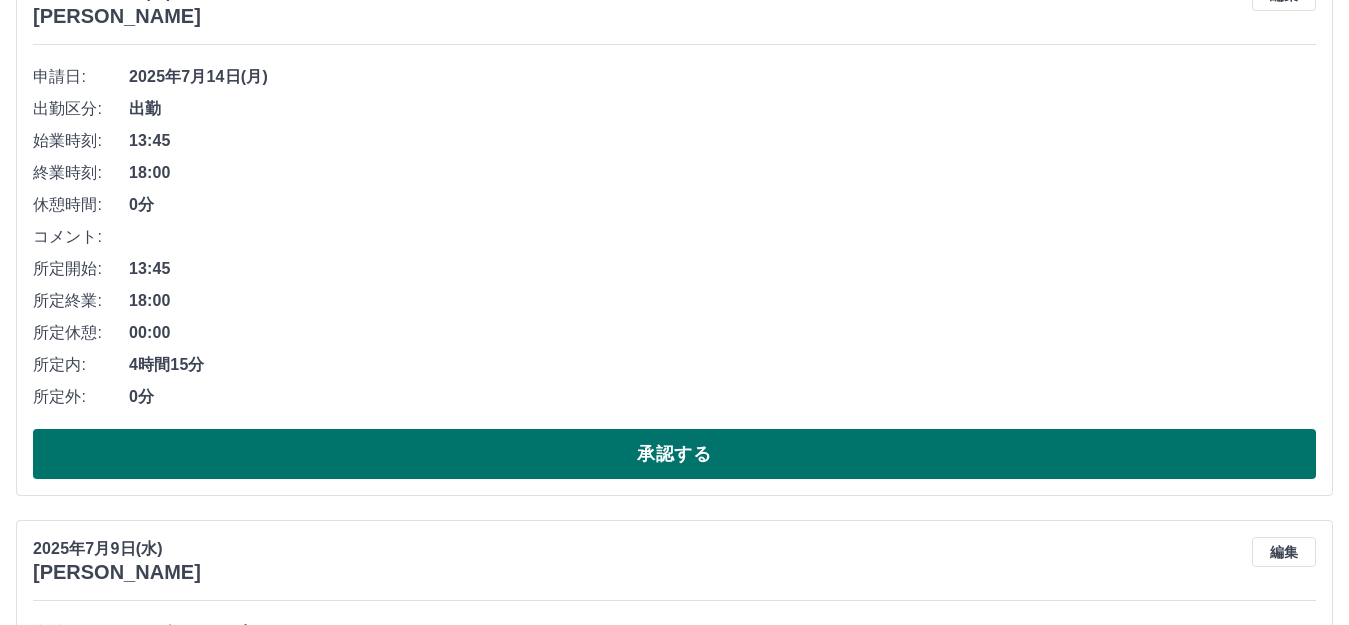 scroll, scrollTop: 300, scrollLeft: 0, axis: vertical 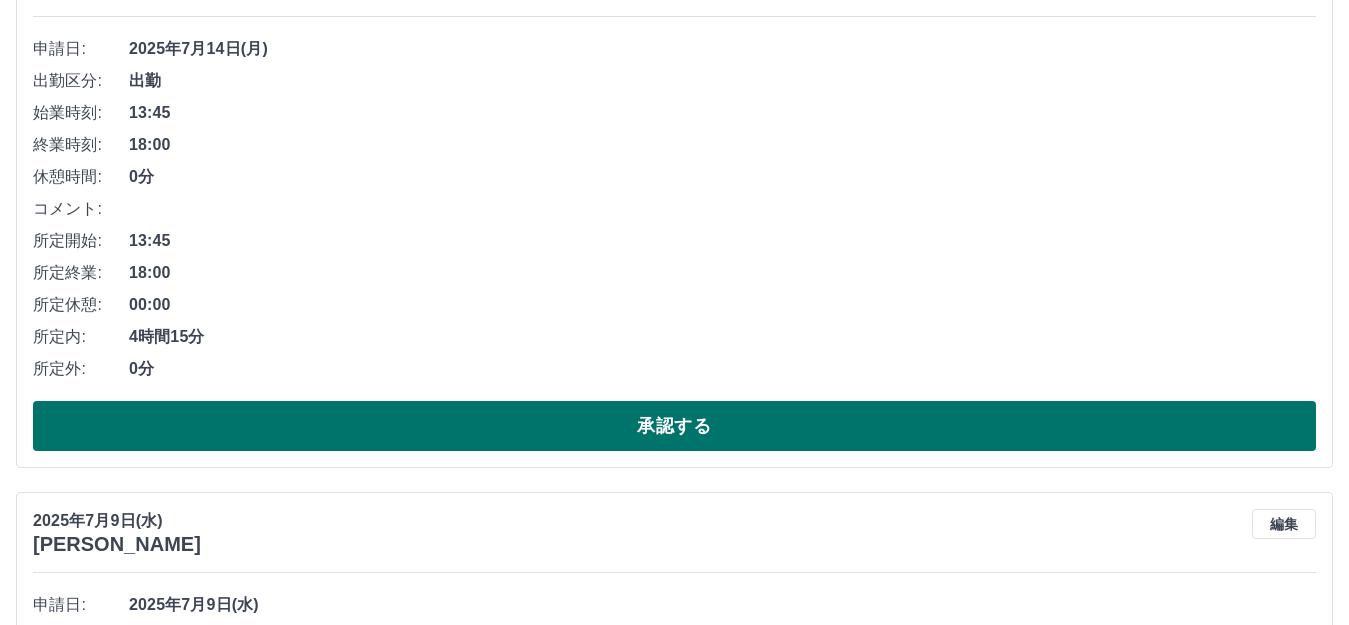 click on "承認する" at bounding box center [674, 426] 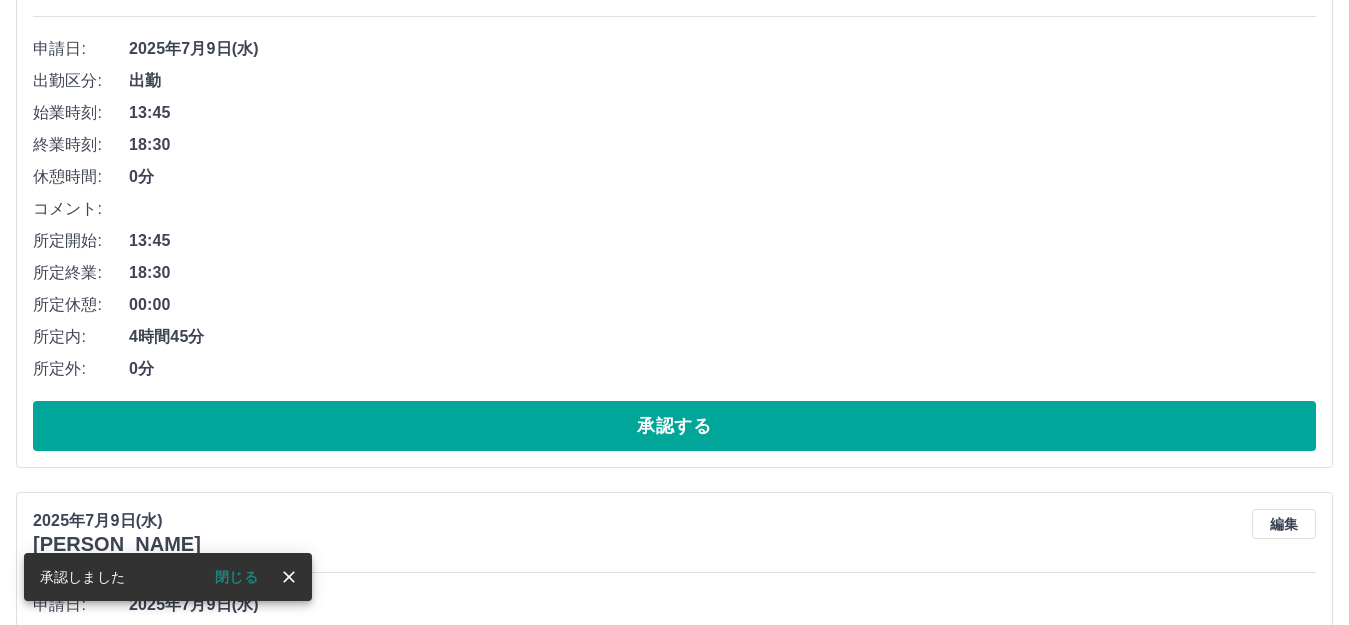 scroll, scrollTop: 0, scrollLeft: 0, axis: both 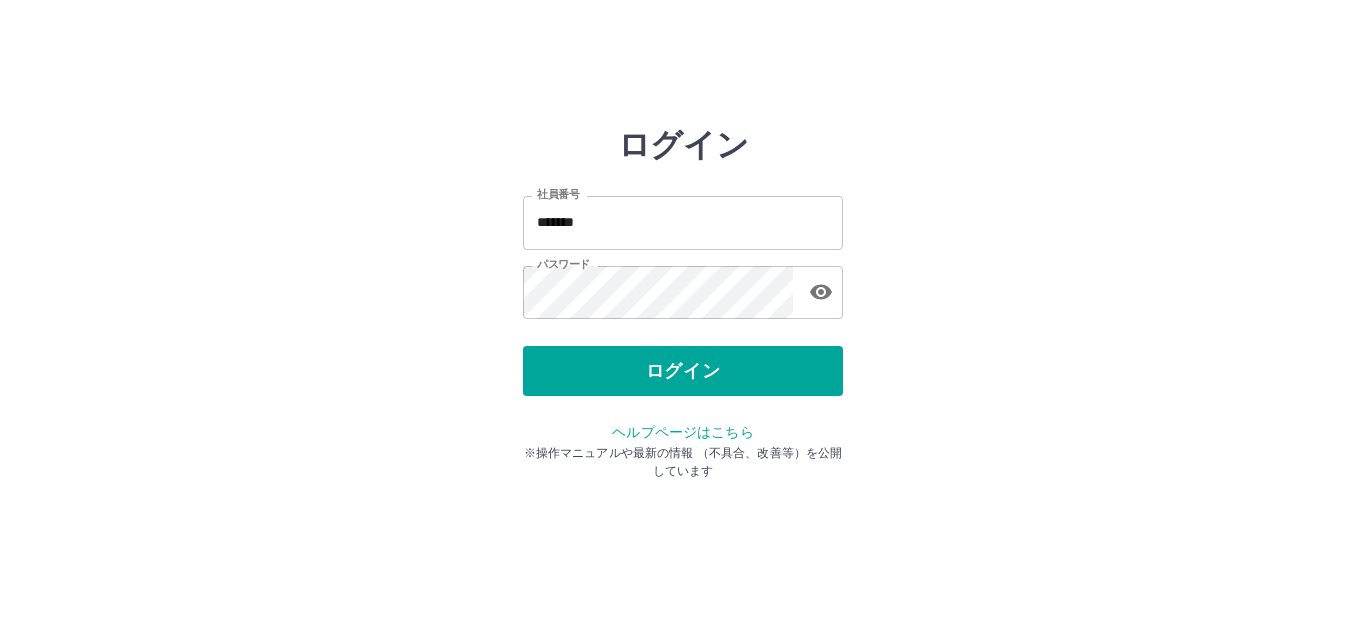 click on "ログイン" at bounding box center (683, 371) 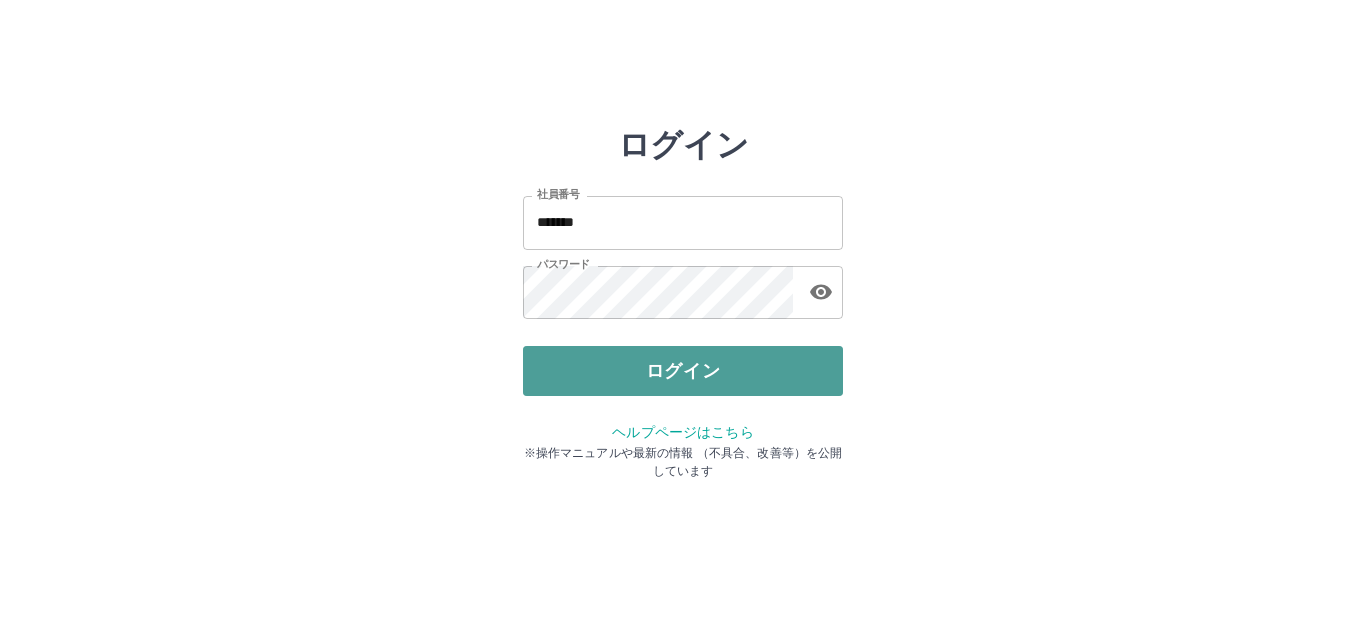click on "ログイン" at bounding box center (683, 371) 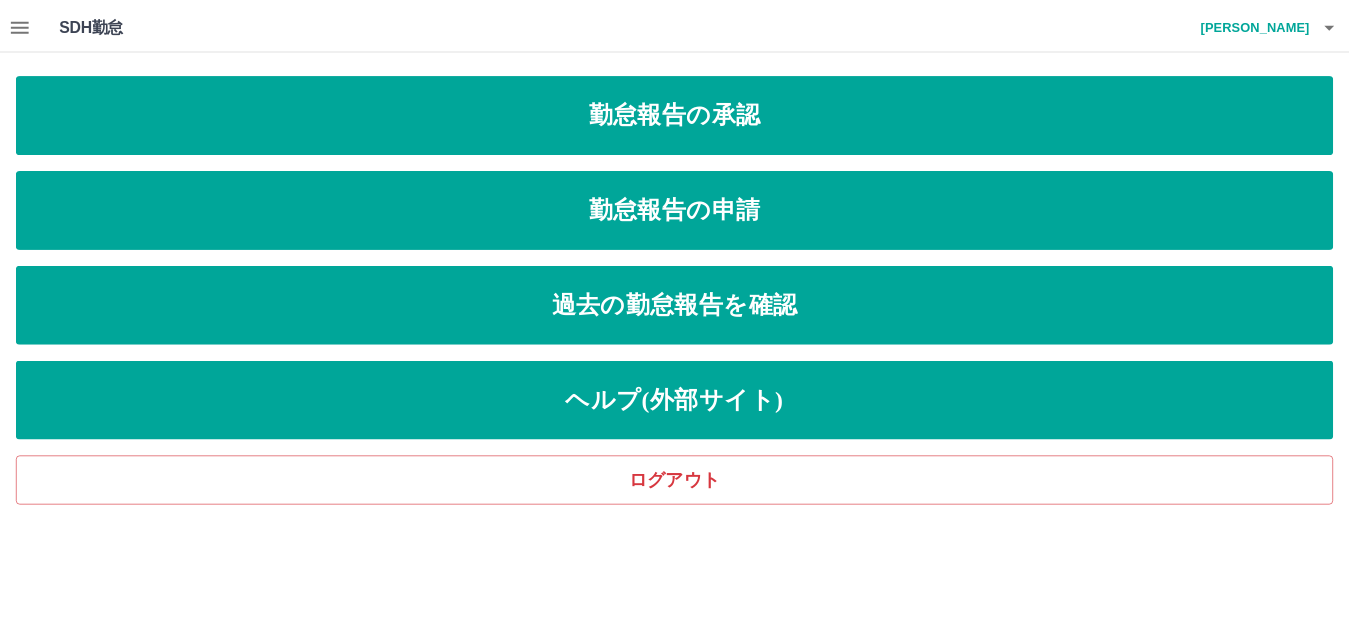 scroll, scrollTop: 0, scrollLeft: 0, axis: both 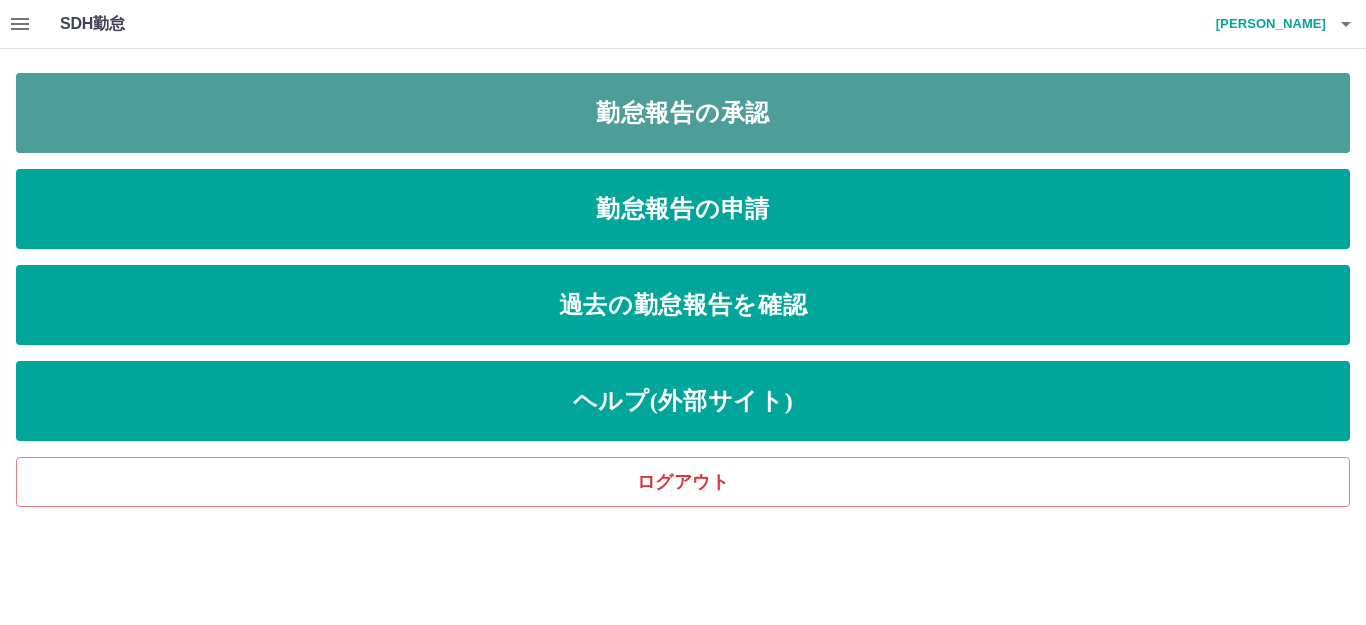 click on "勤怠報告の承認" at bounding box center [683, 113] 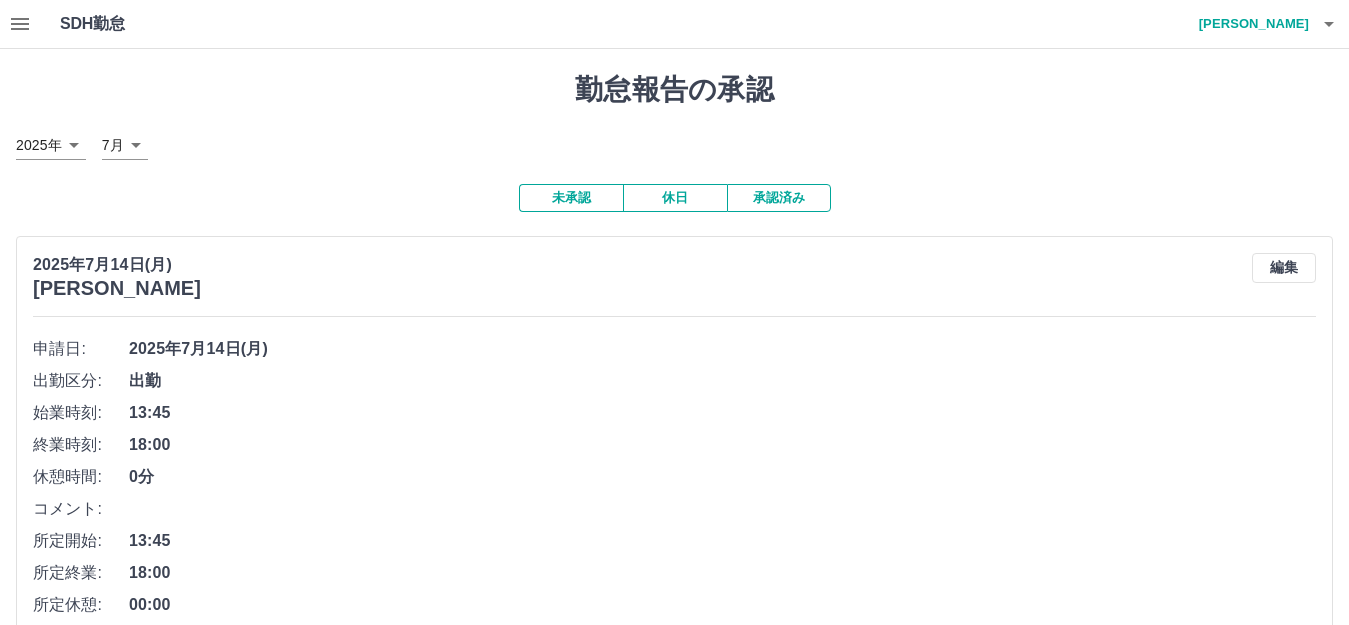 scroll, scrollTop: 400, scrollLeft: 0, axis: vertical 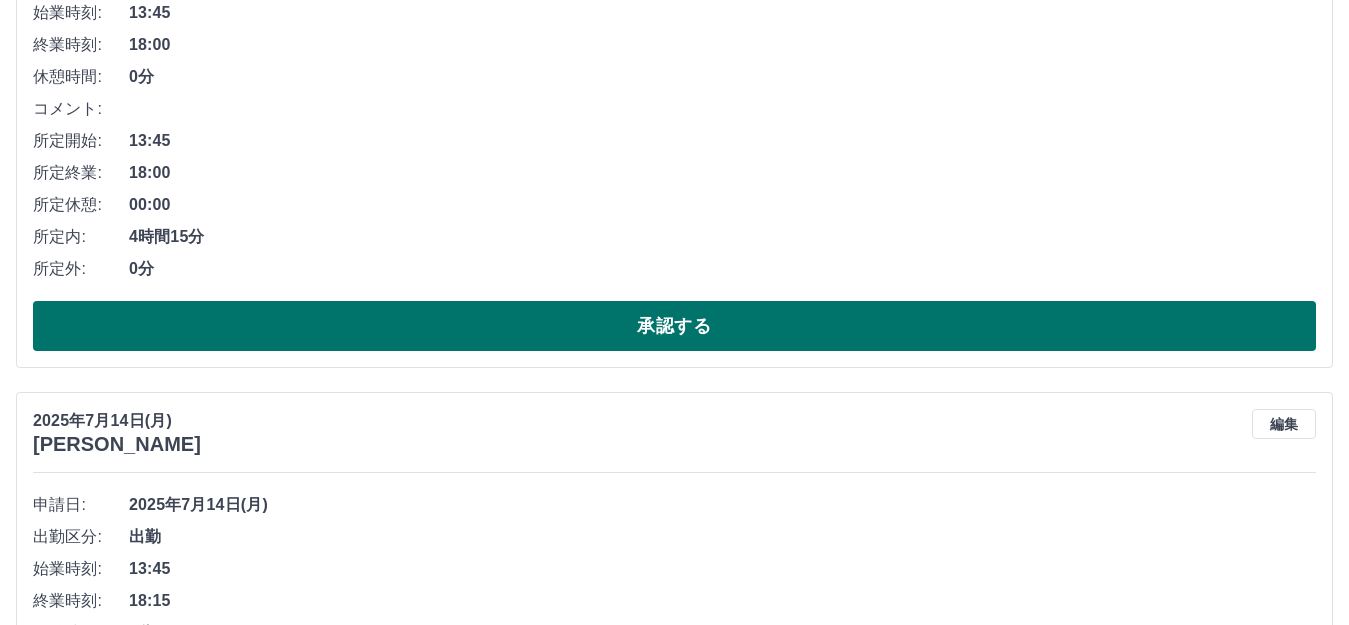 click on "承認する" at bounding box center (674, 326) 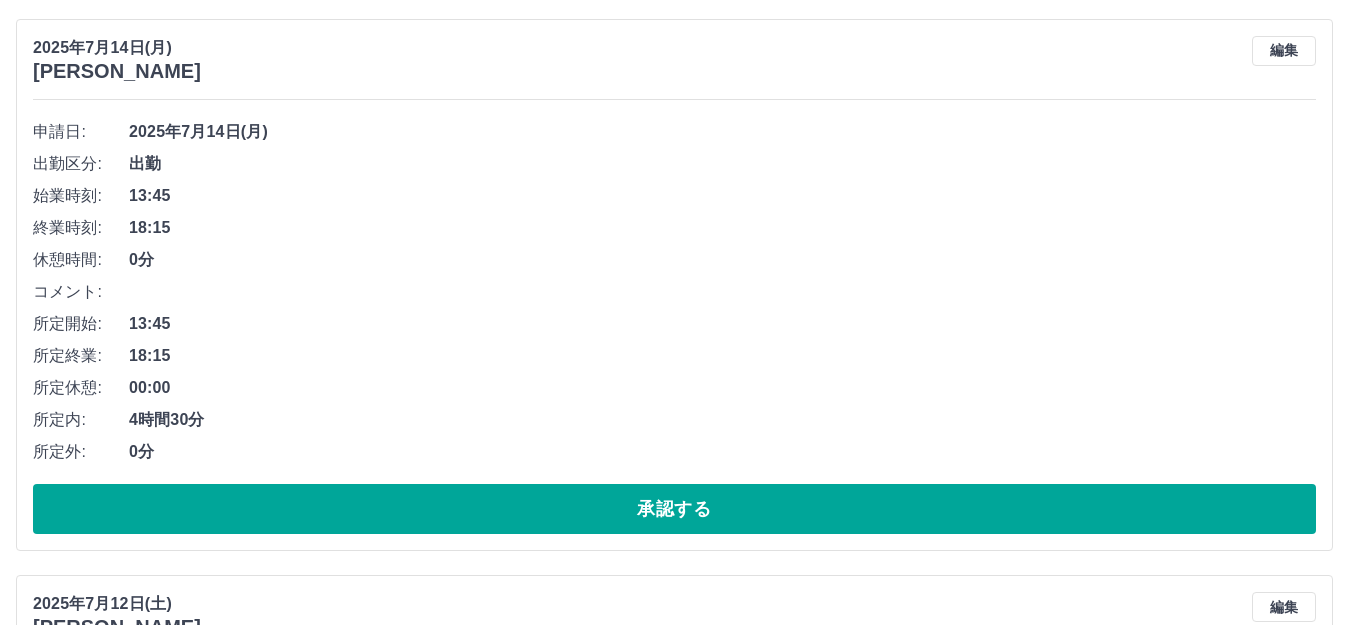 scroll, scrollTop: 400, scrollLeft: 0, axis: vertical 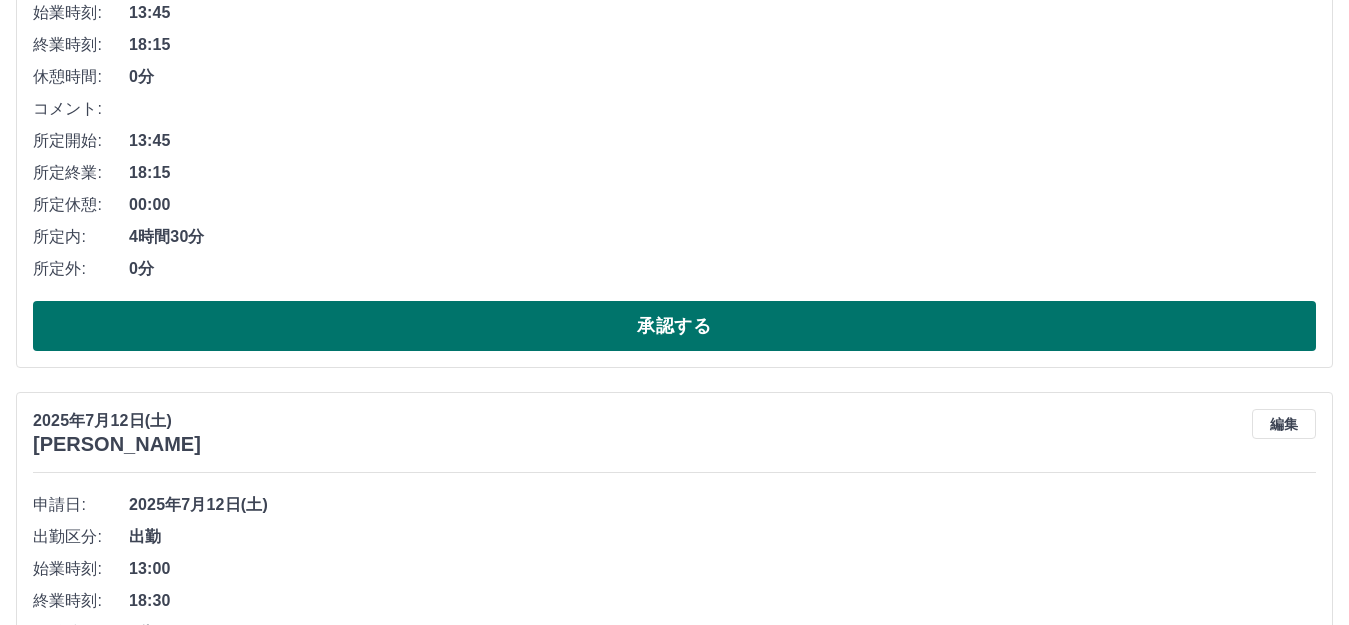 click on "承認する" at bounding box center [674, 326] 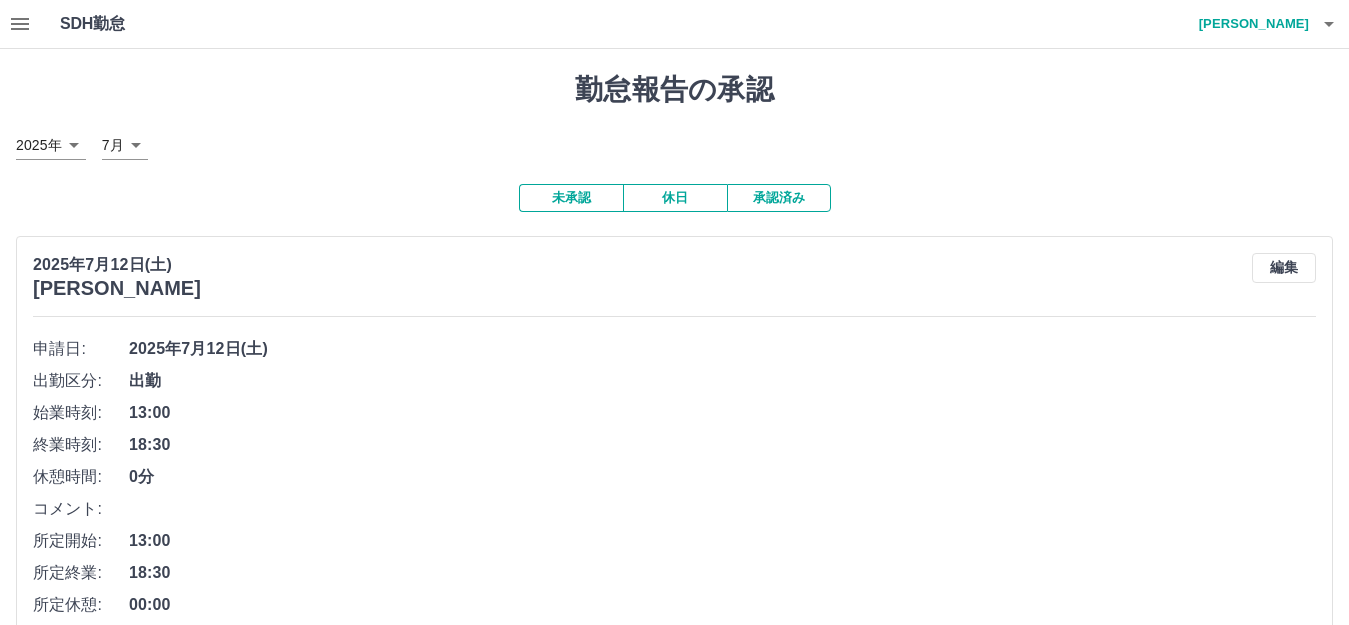 scroll, scrollTop: 200, scrollLeft: 0, axis: vertical 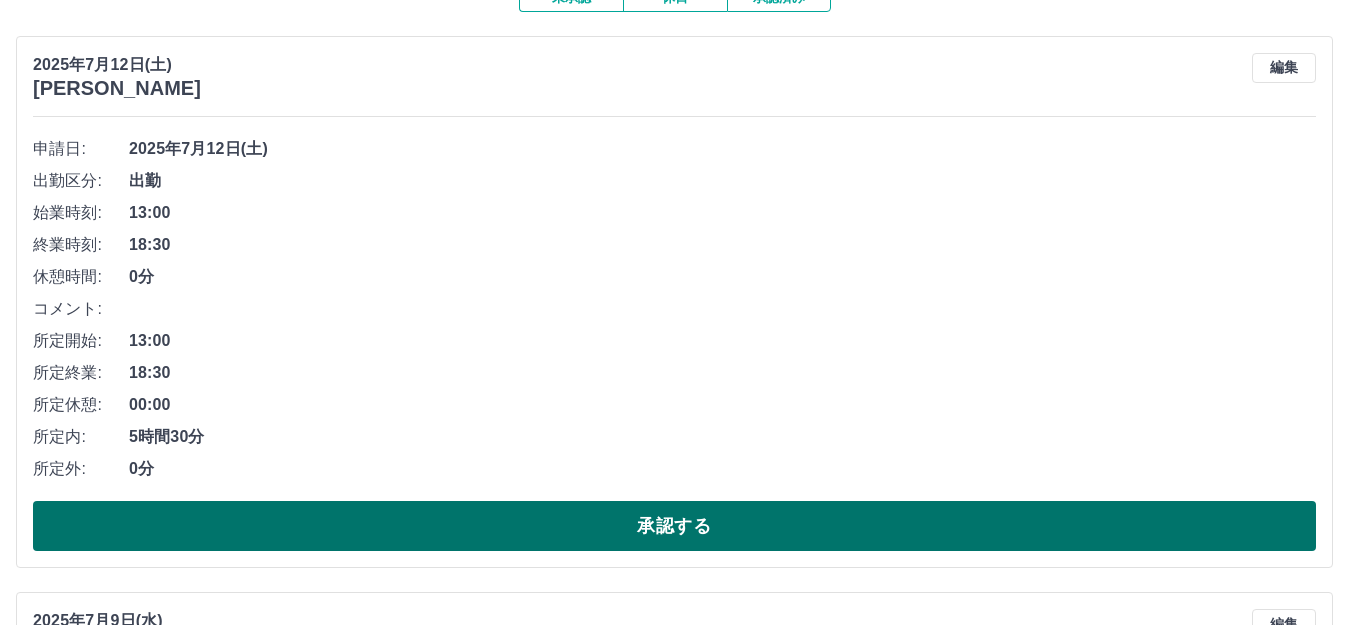 click on "承認する" at bounding box center (674, 526) 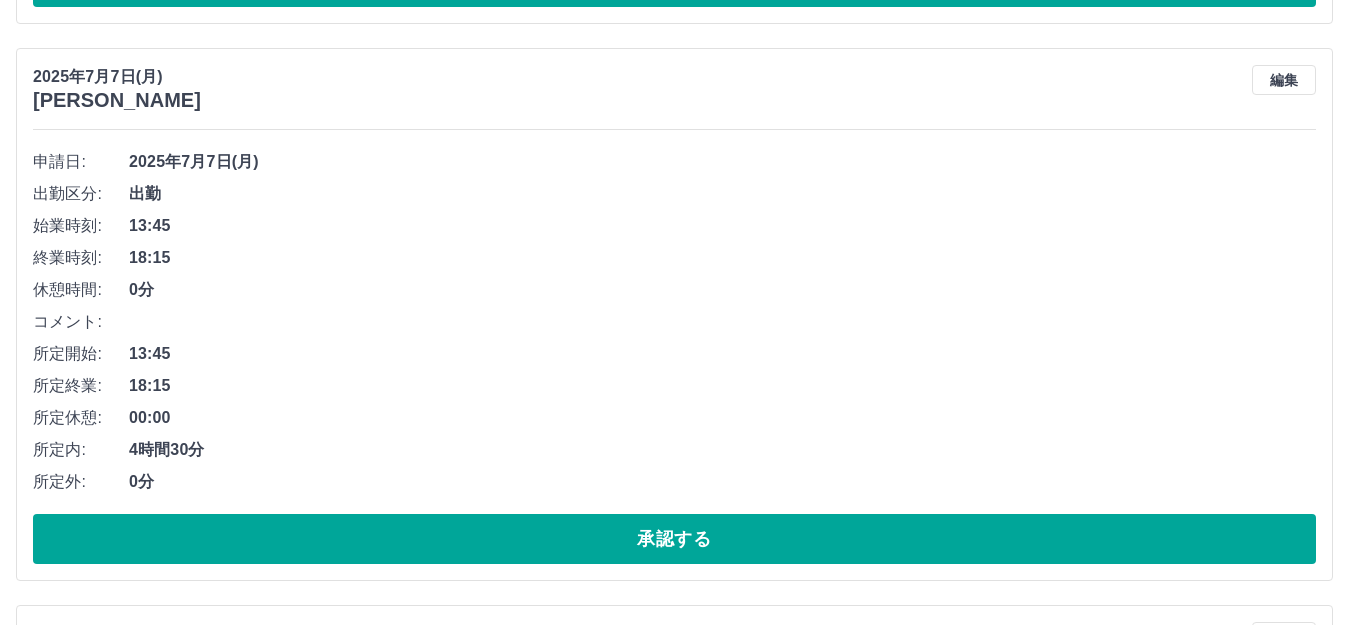 scroll, scrollTop: 1900, scrollLeft: 0, axis: vertical 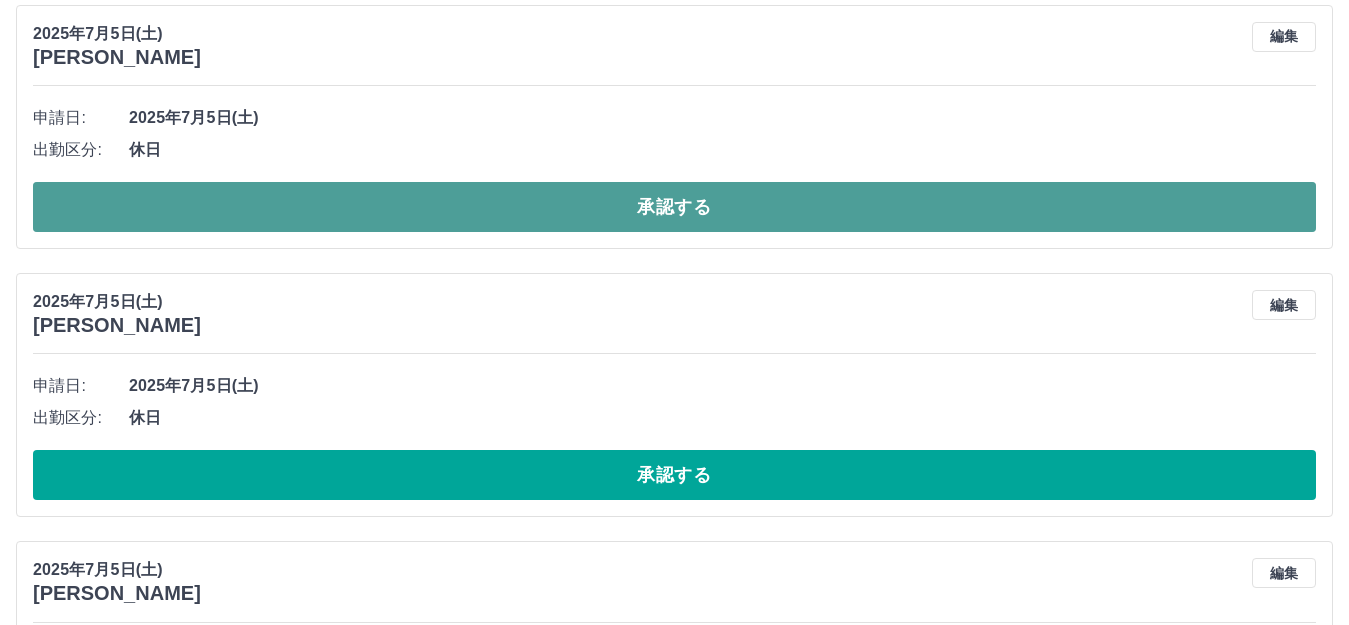 click on "承認する" at bounding box center (674, 207) 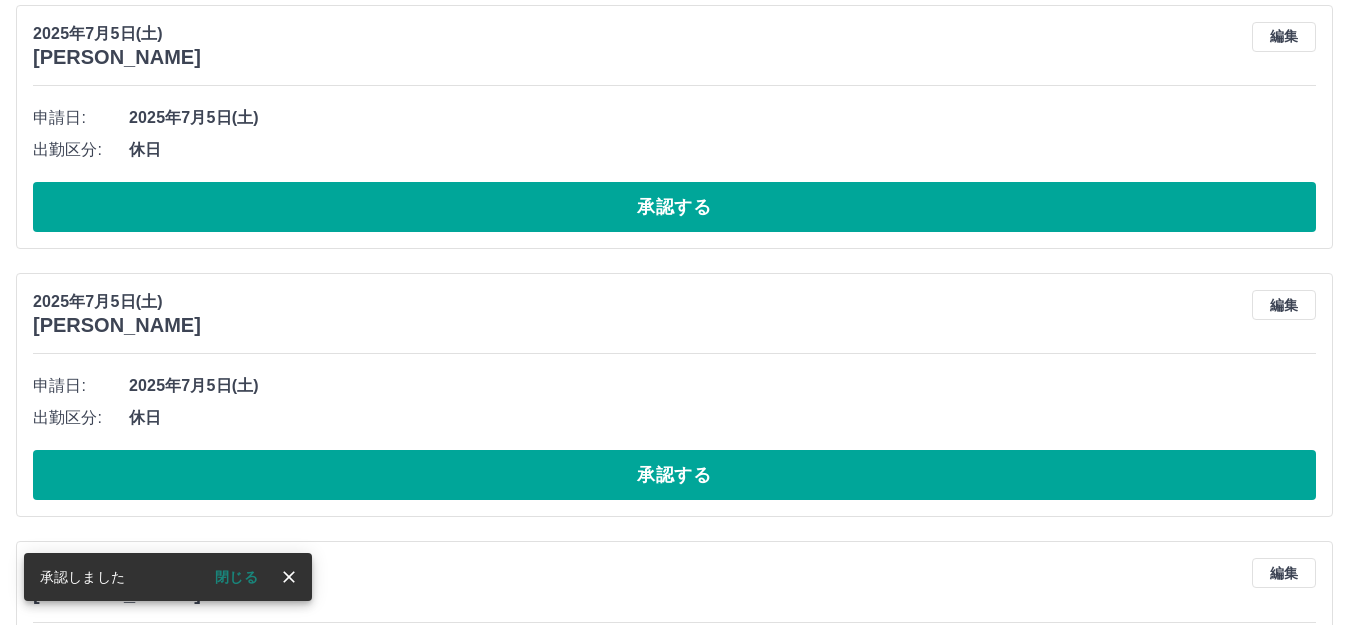 scroll, scrollTop: 1632, scrollLeft: 0, axis: vertical 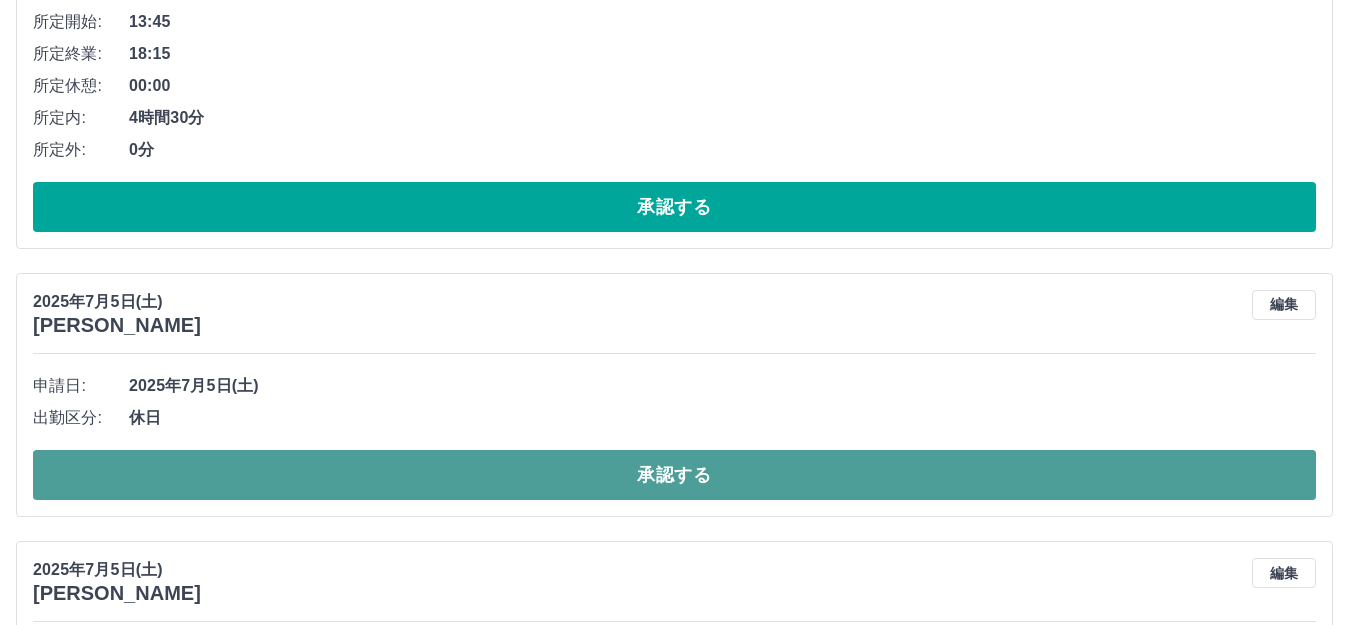 click on "承認する" at bounding box center [674, 475] 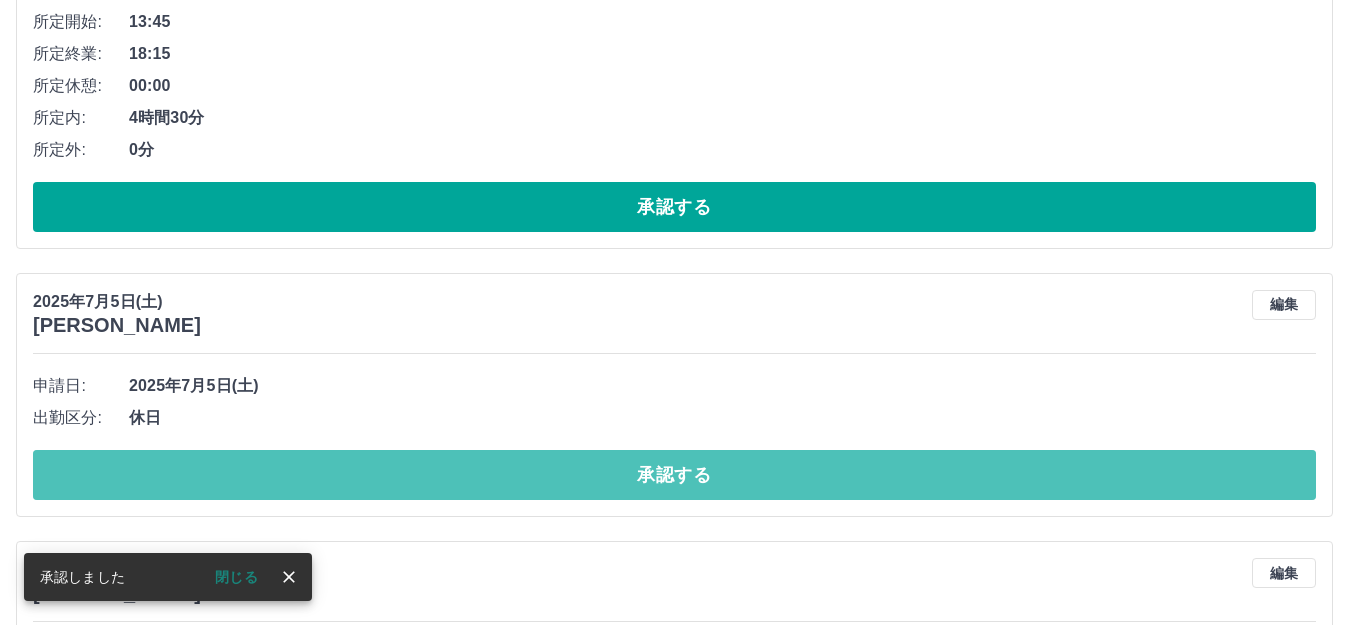 click on "承認する" at bounding box center [674, 475] 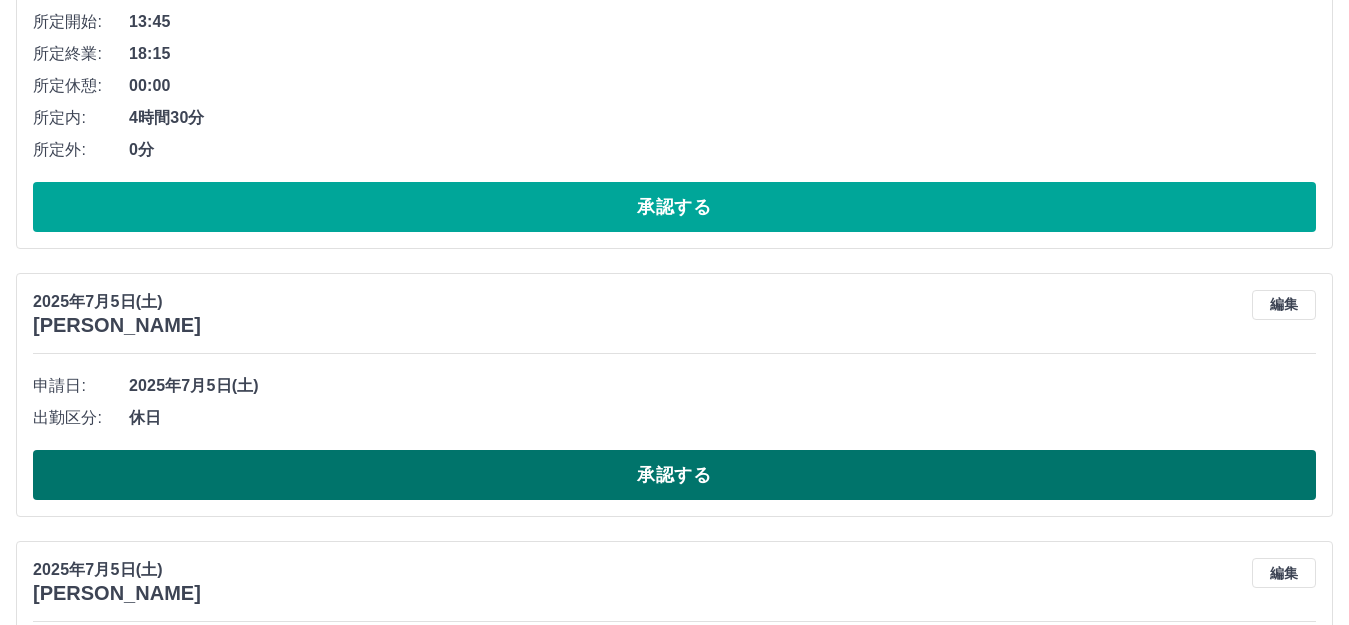 click on "承認する" at bounding box center (674, 475) 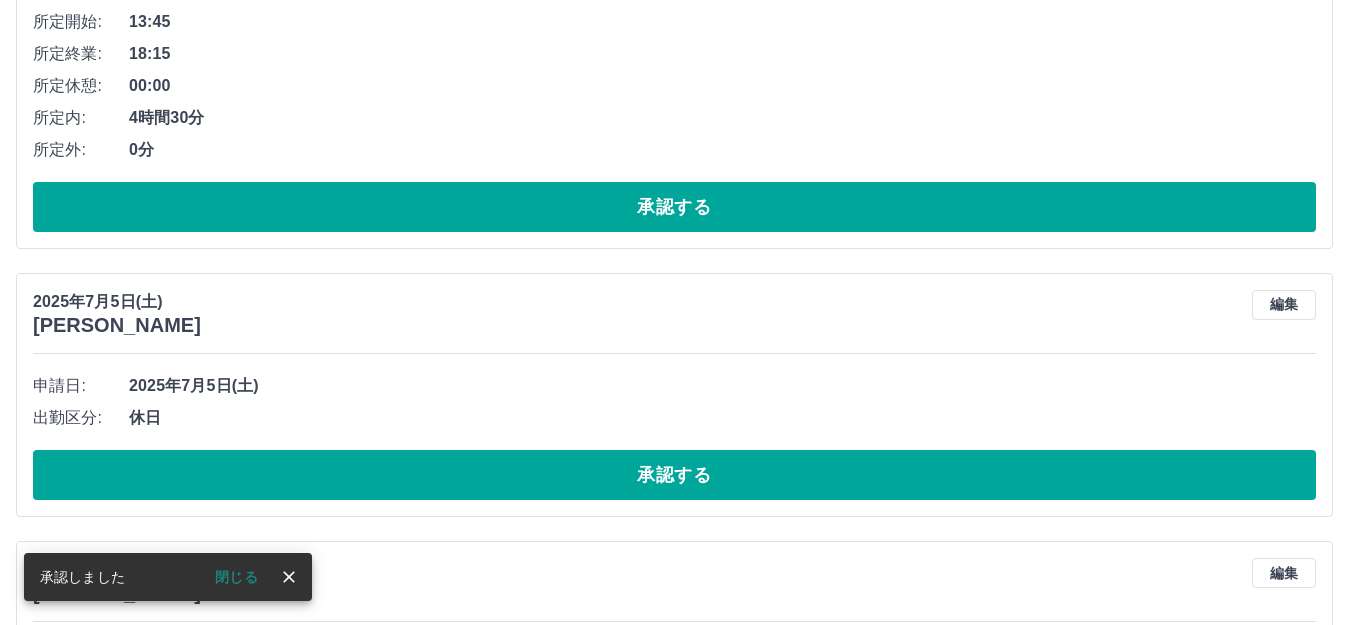 click on "承認する" at bounding box center (674, 475) 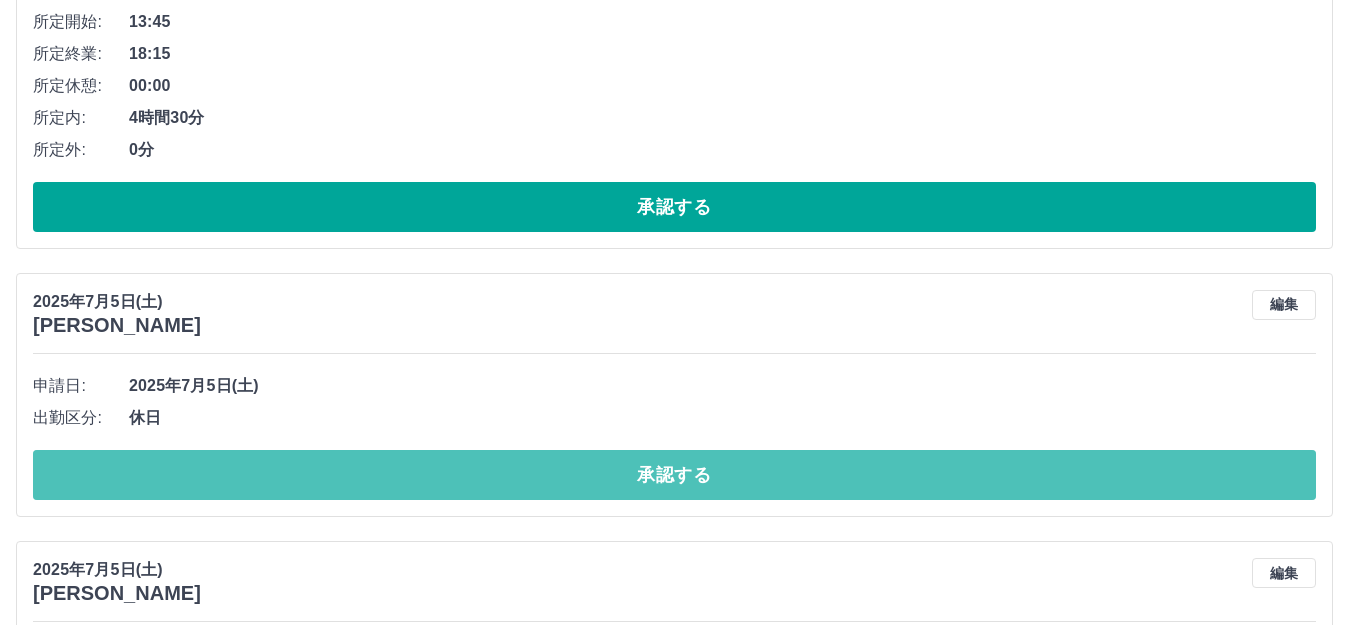 click on "承認する" at bounding box center (674, 475) 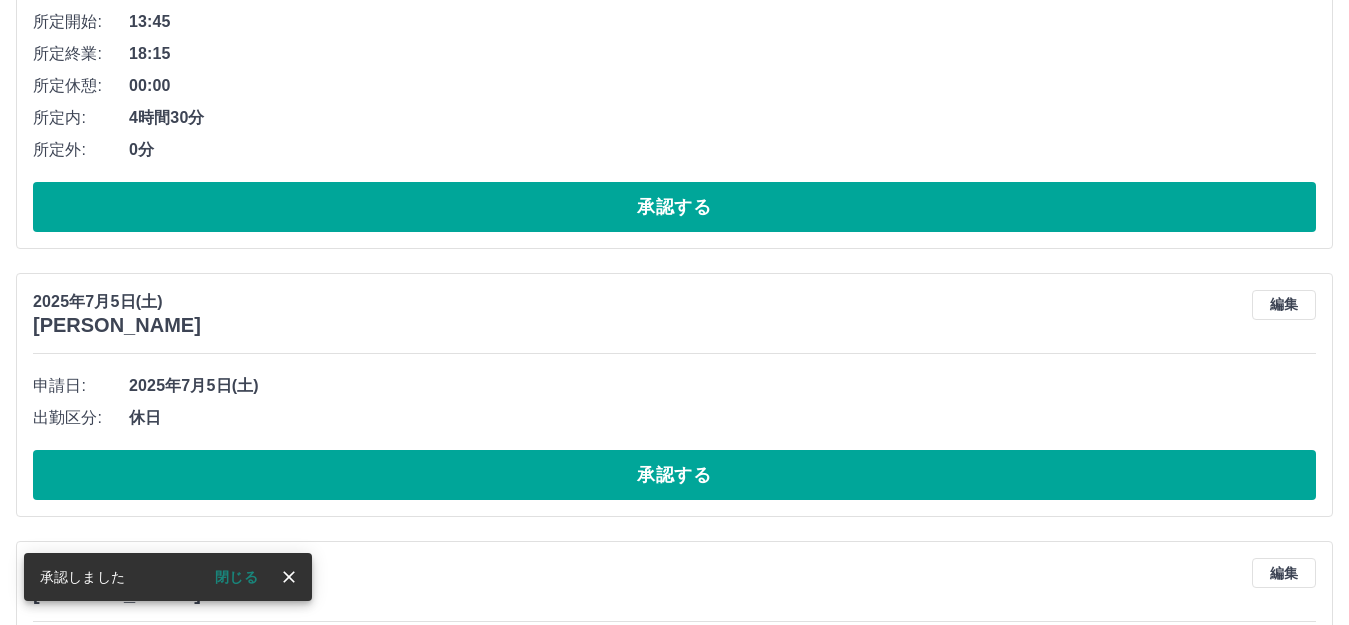 click on "承認する" at bounding box center (674, 475) 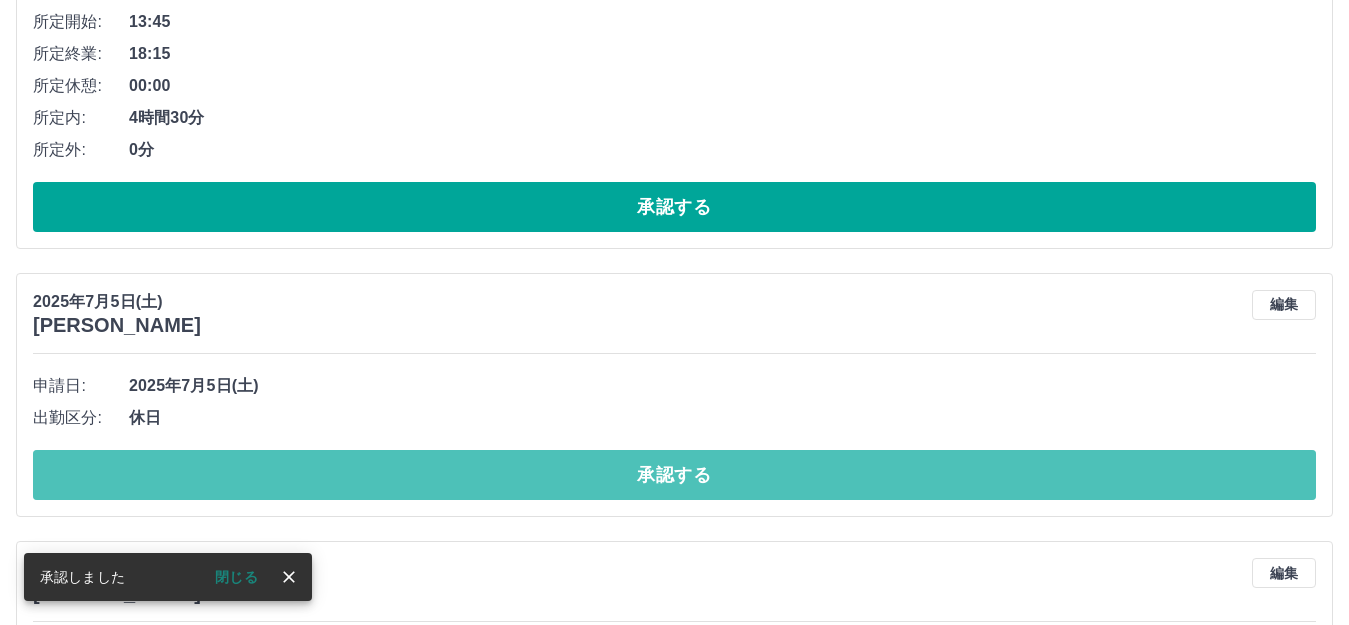 click on "承認する" at bounding box center [674, 475] 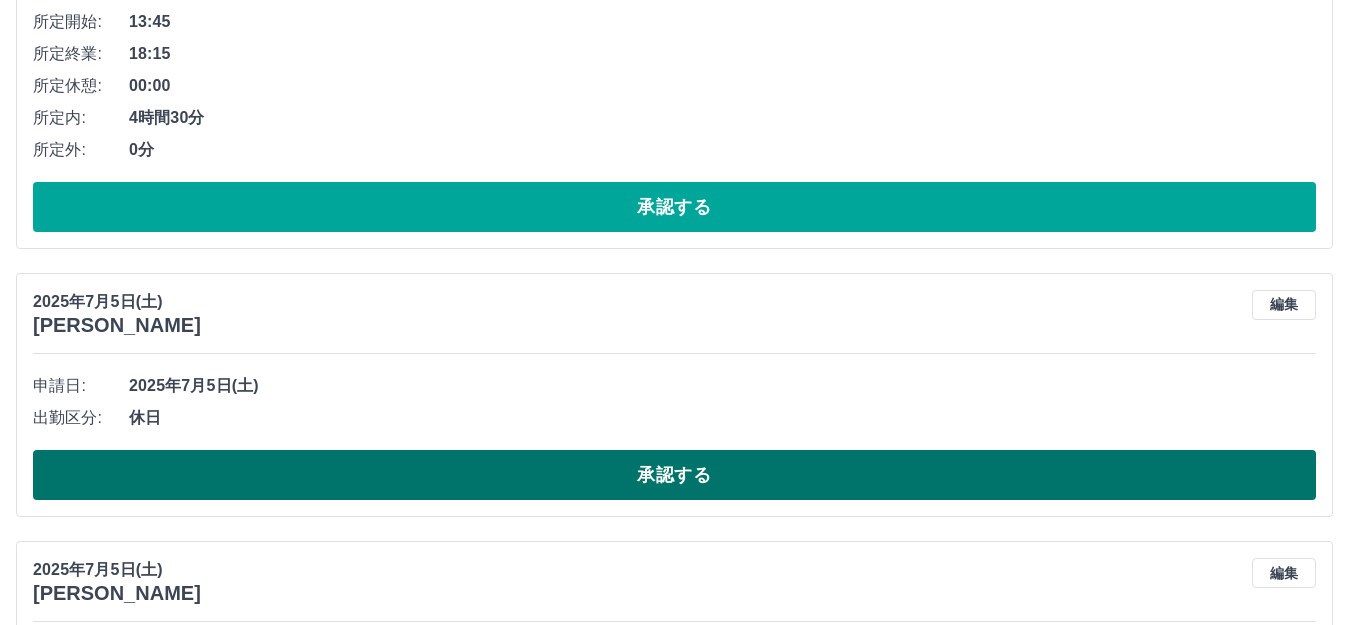 click on "承認する" at bounding box center (674, 475) 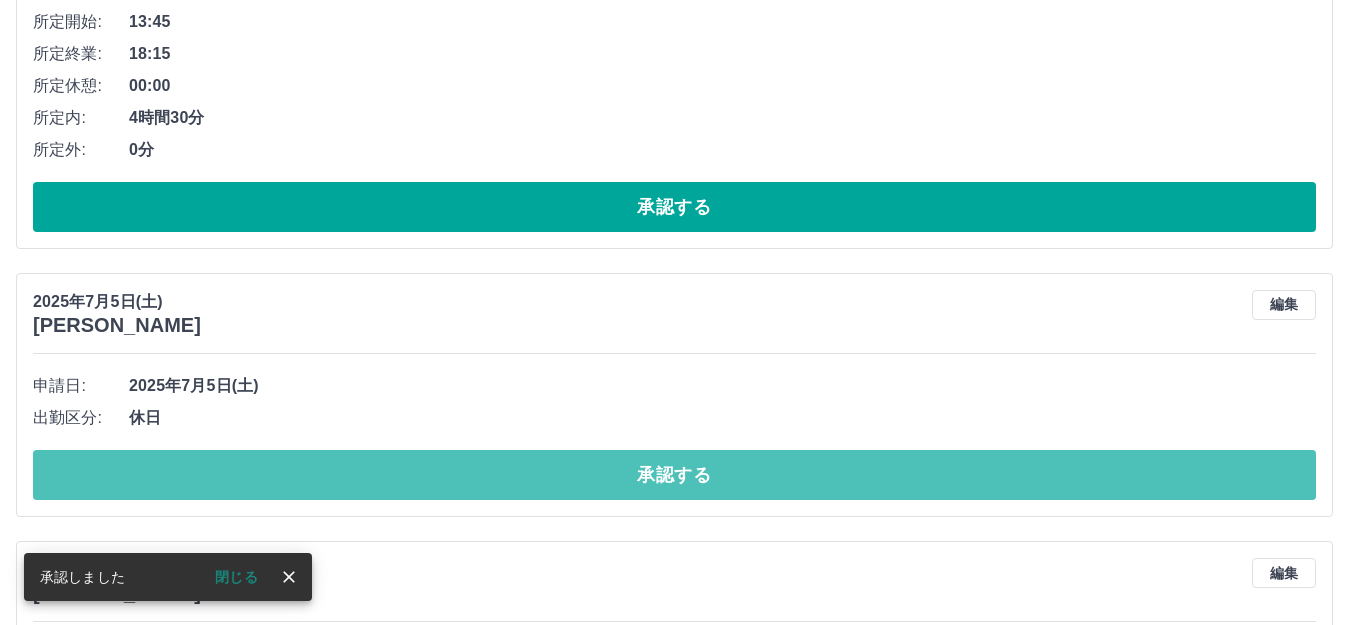 click on "承認する" at bounding box center [674, 475] 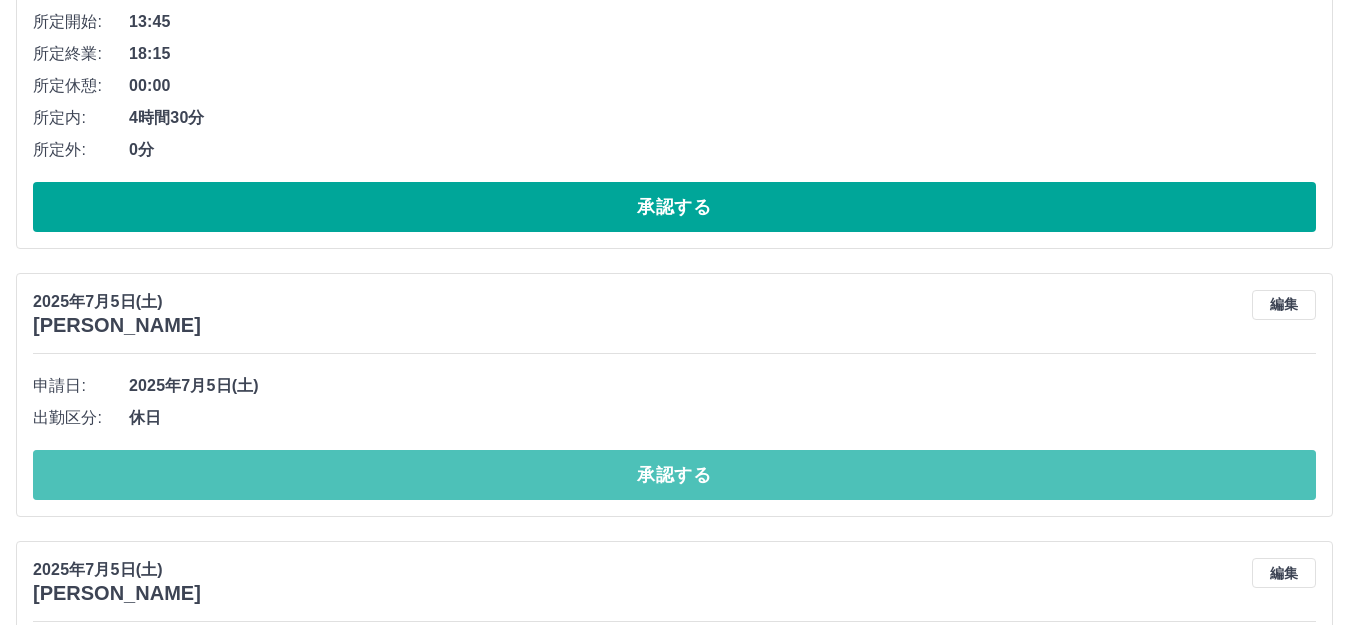 click on "承認する" at bounding box center [674, 475] 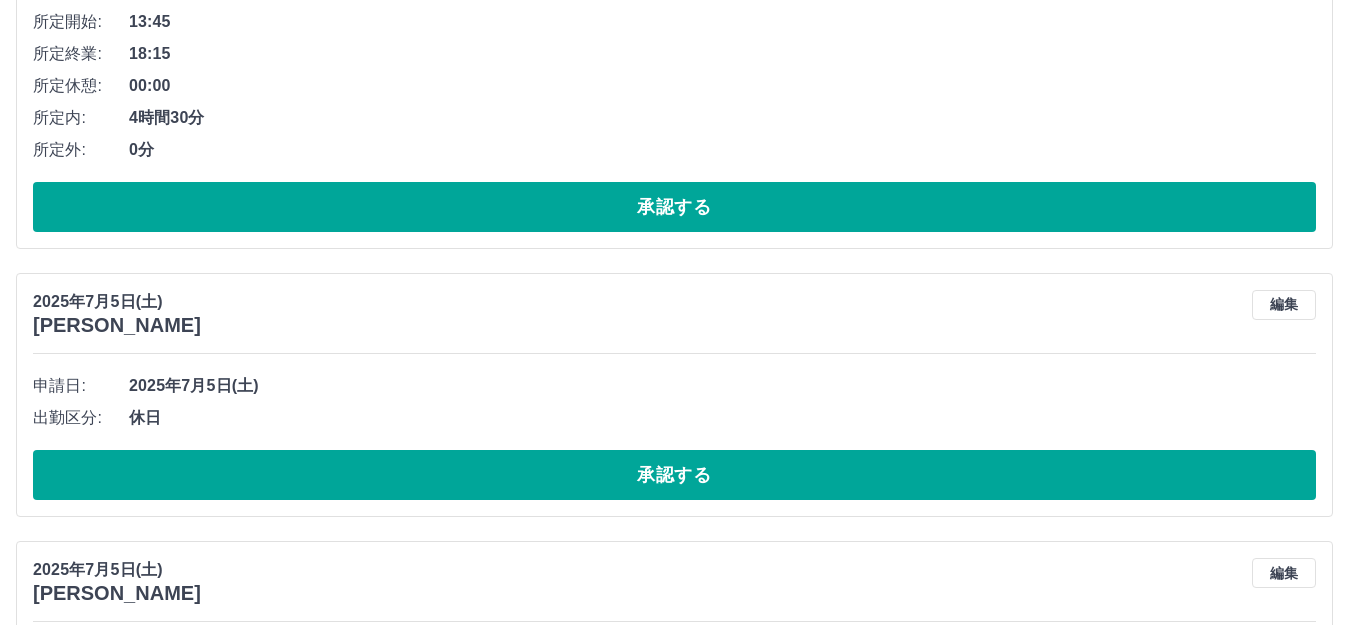 click on "承認する" at bounding box center (674, 475) 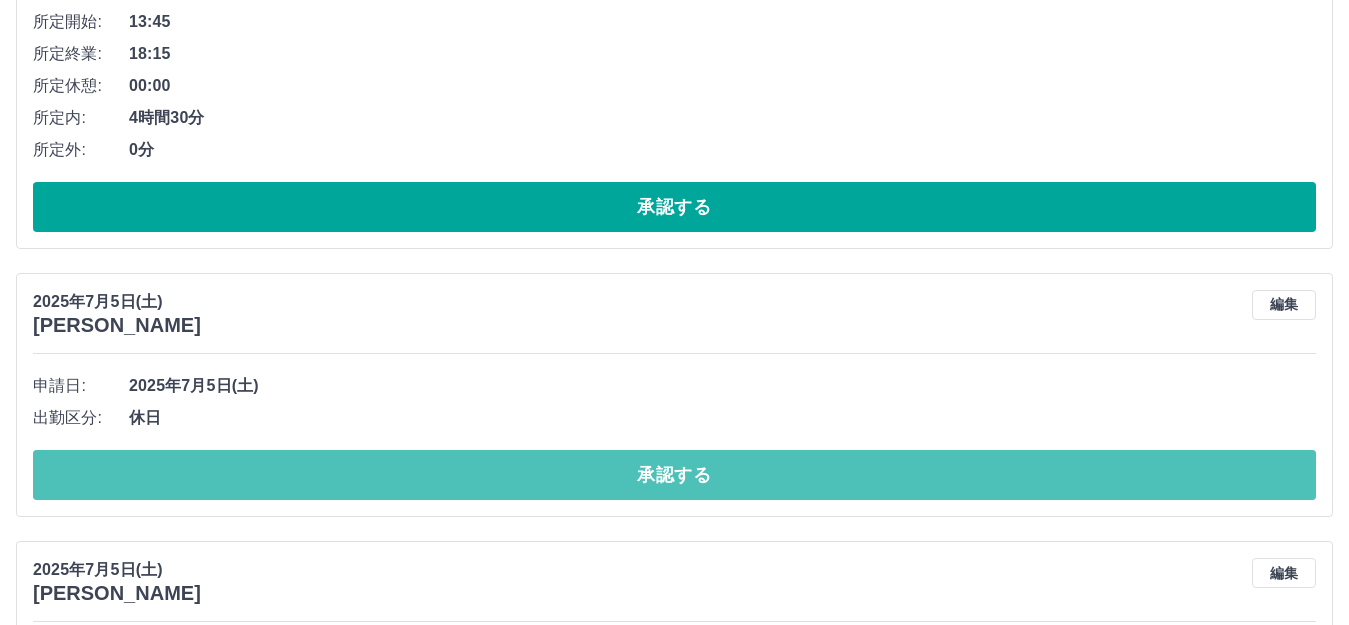 click on "承認する" at bounding box center [674, 475] 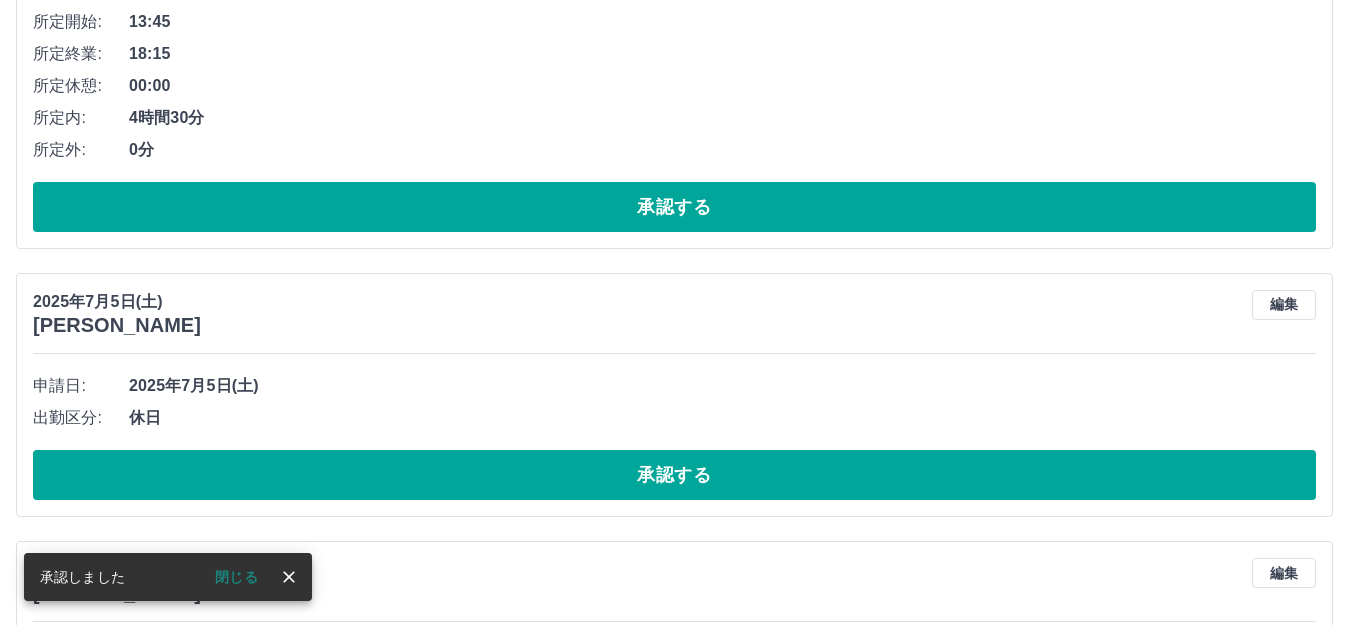 click on "承認する" at bounding box center [674, 475] 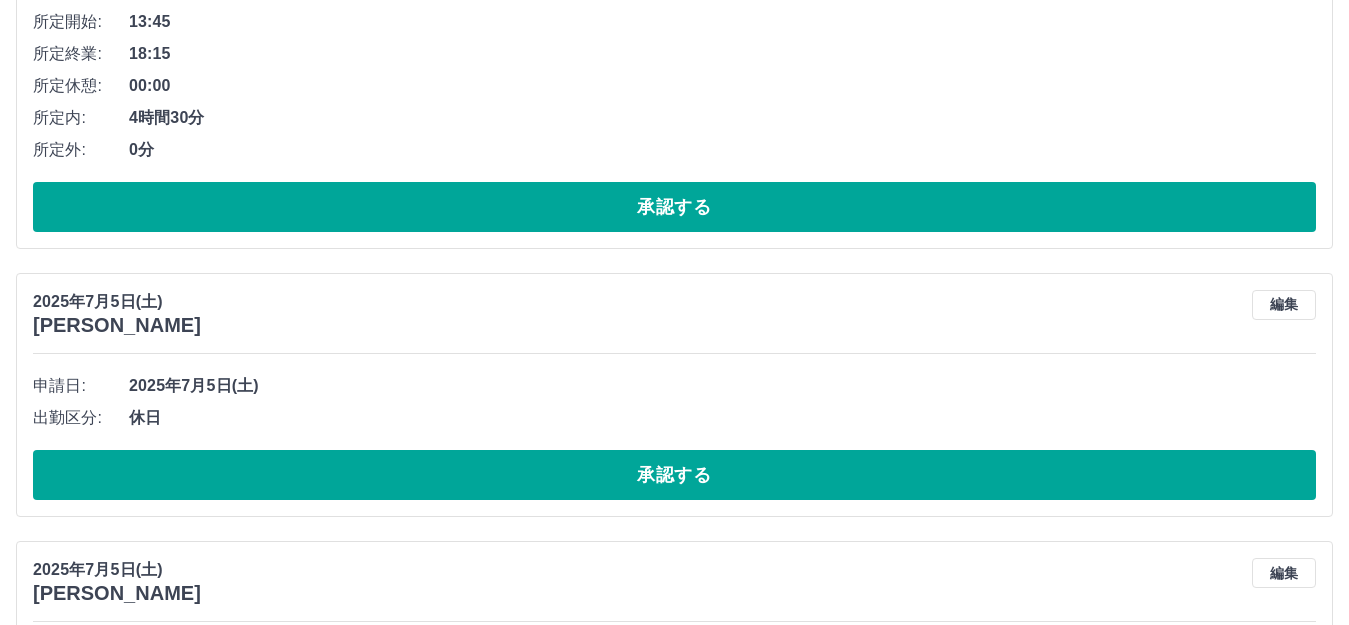 click on "承認する" at bounding box center (674, 475) 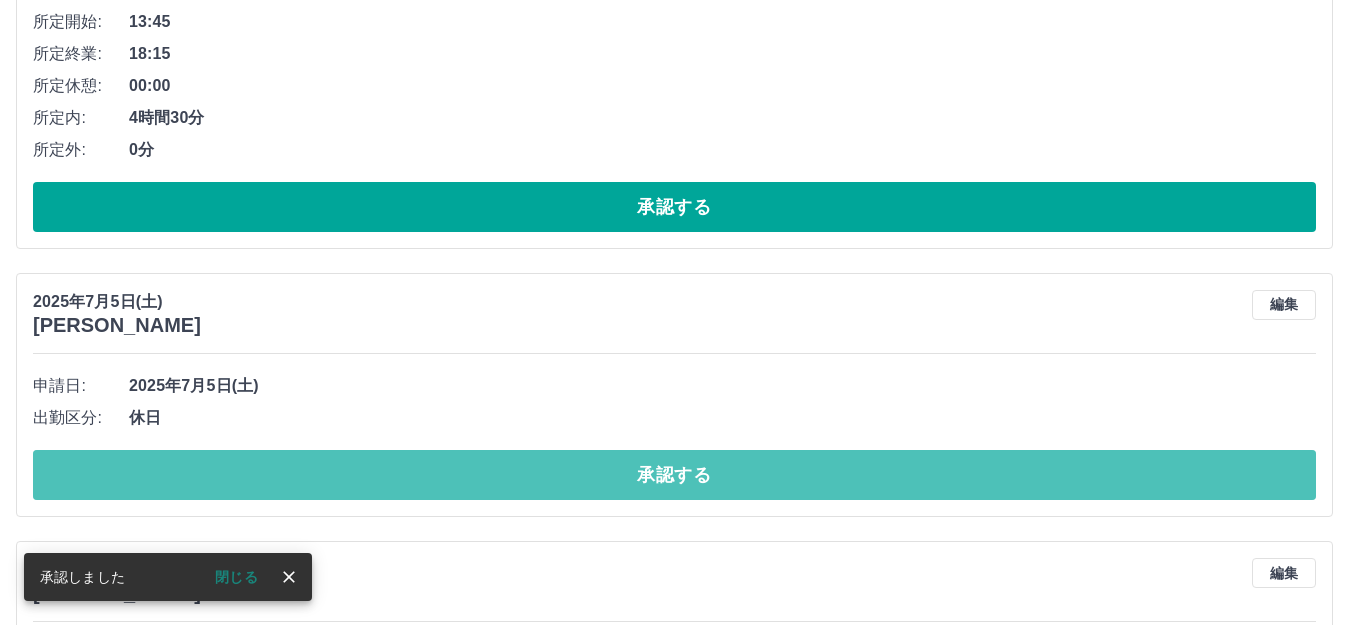 click on "承認する" at bounding box center [674, 475] 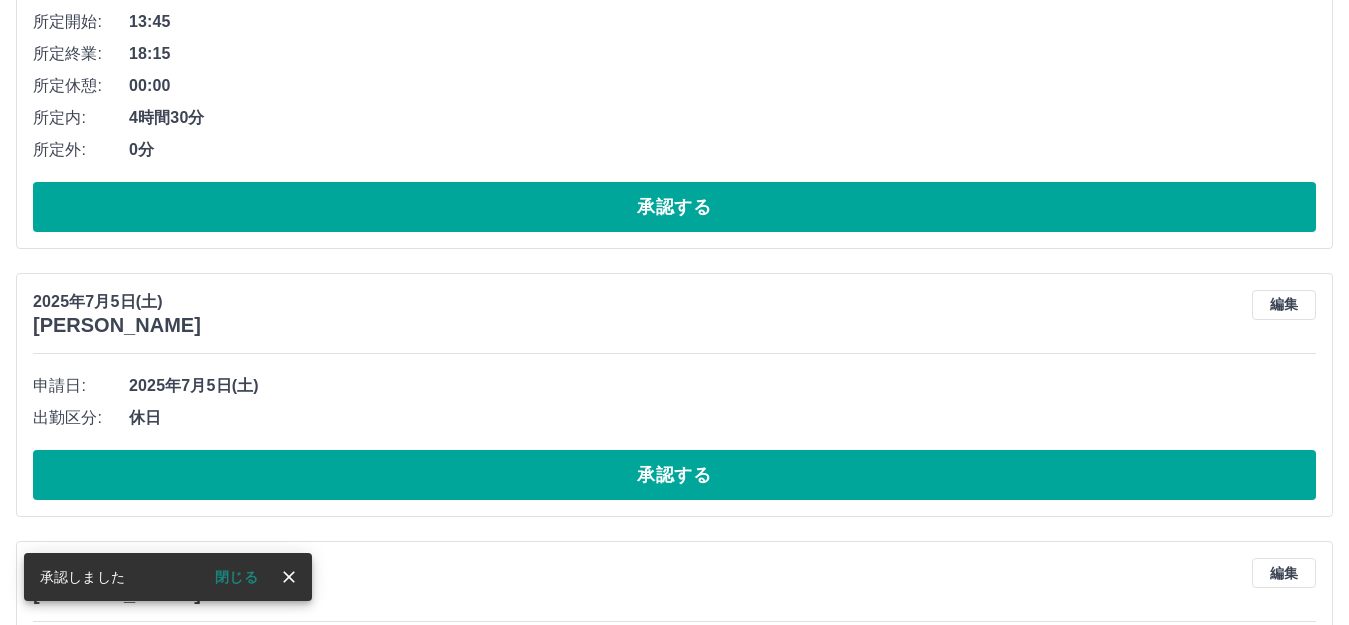 click on "承認する" at bounding box center (674, 475) 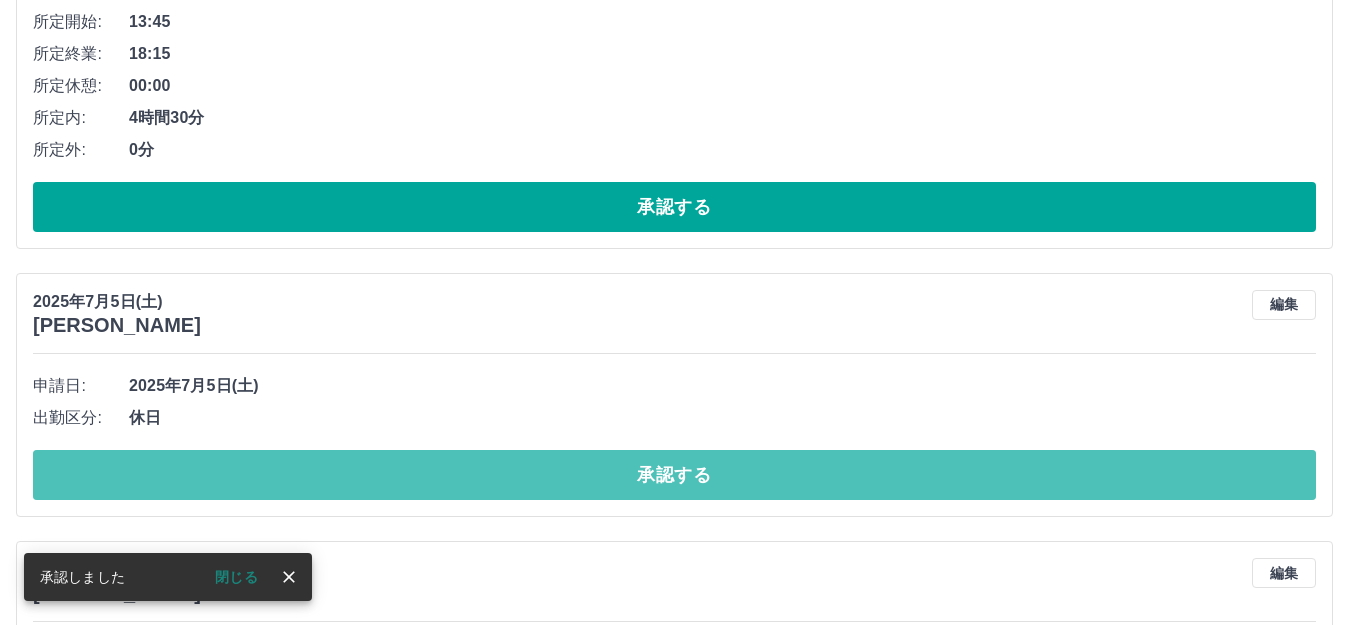 click on "承認する" at bounding box center [674, 475] 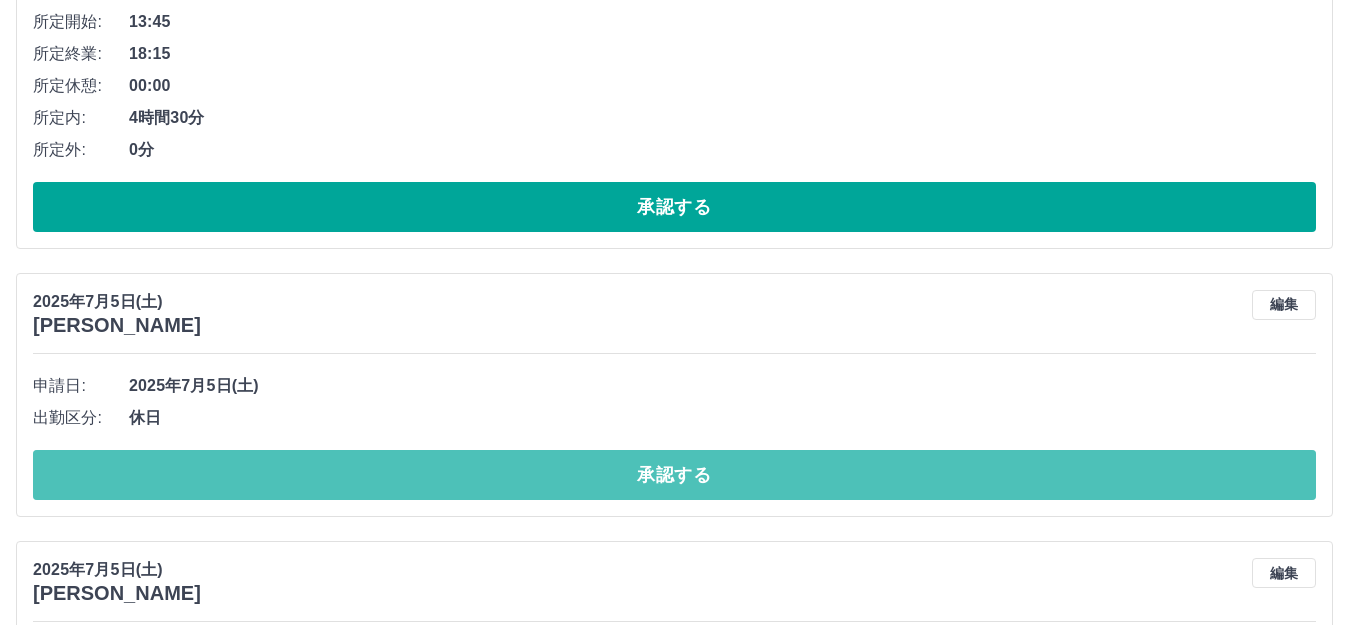 click on "承認する" at bounding box center [674, 475] 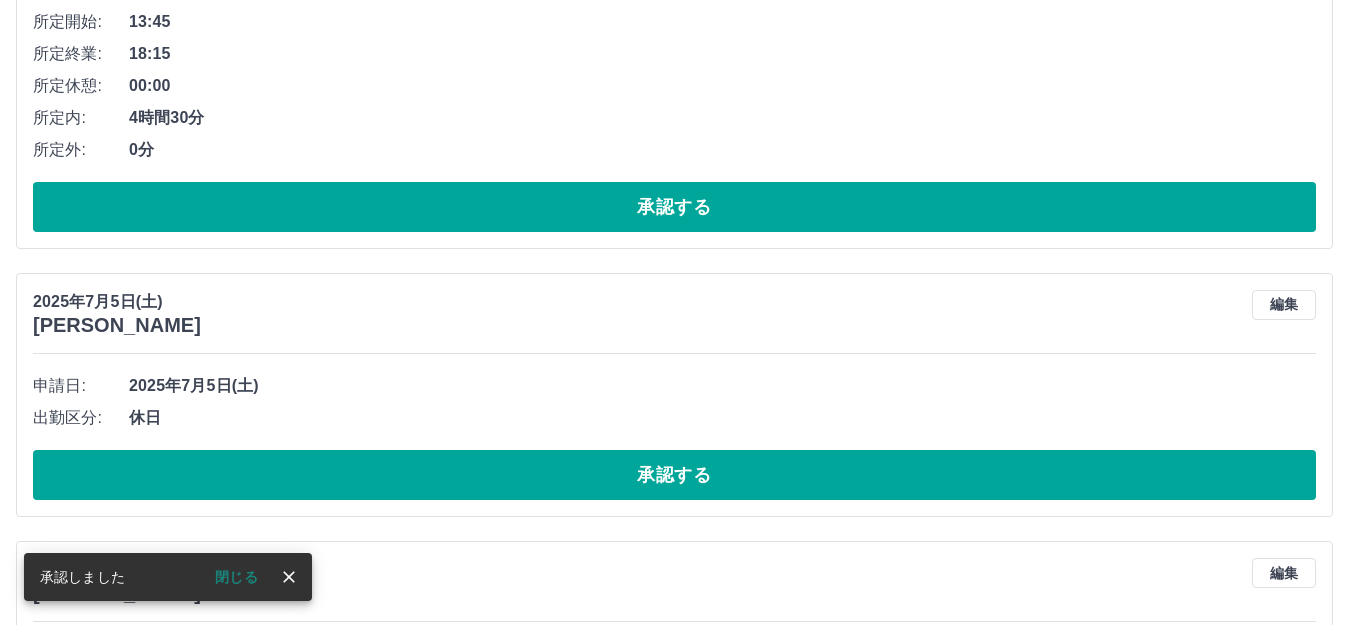 click on "承認する" at bounding box center (674, 475) 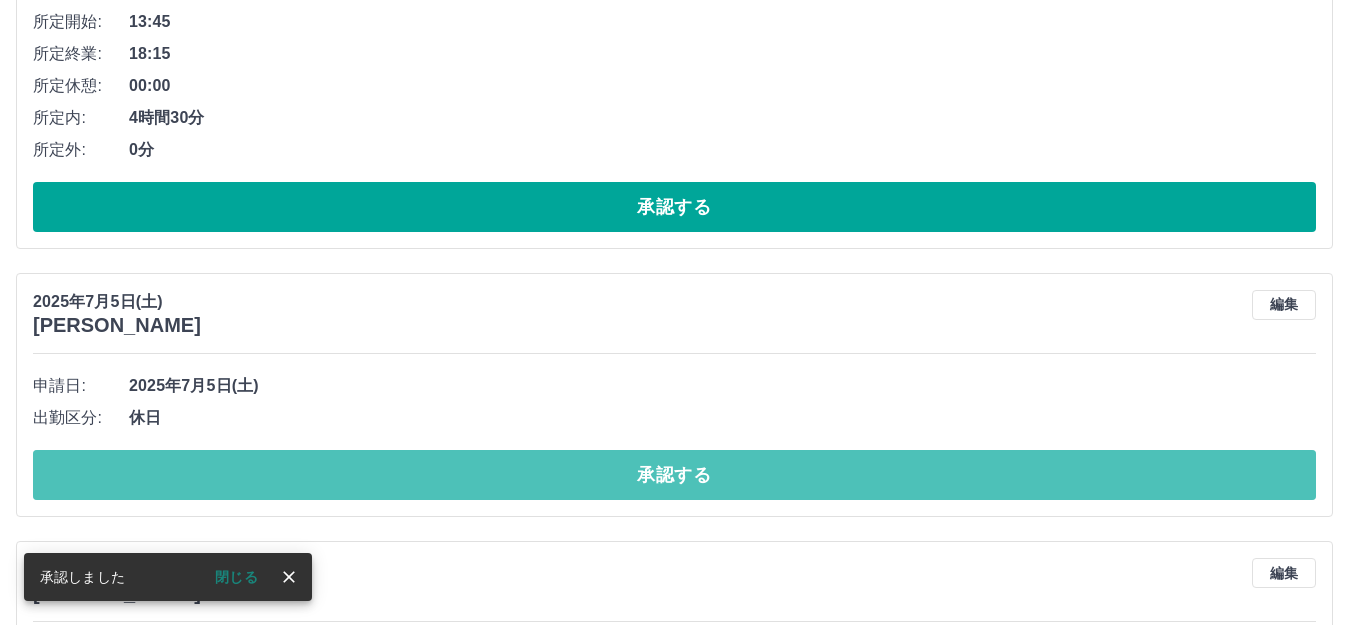 click on "承認する" at bounding box center (674, 475) 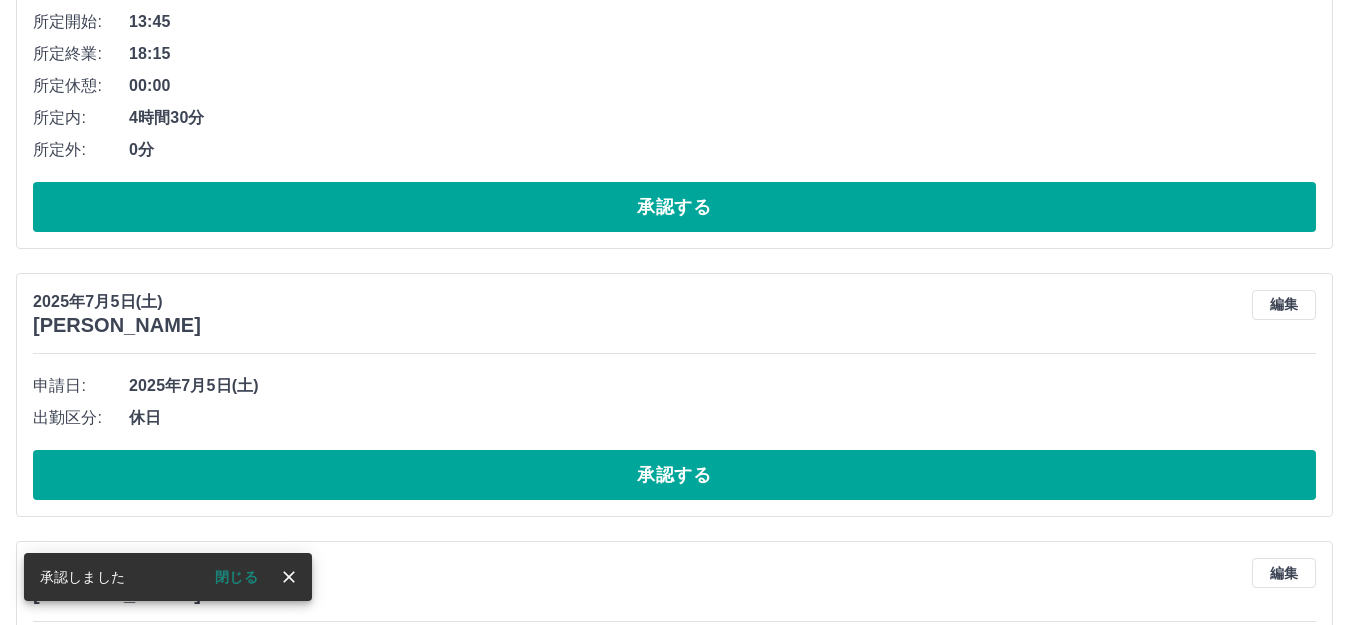 click on "承認する" at bounding box center [674, 475] 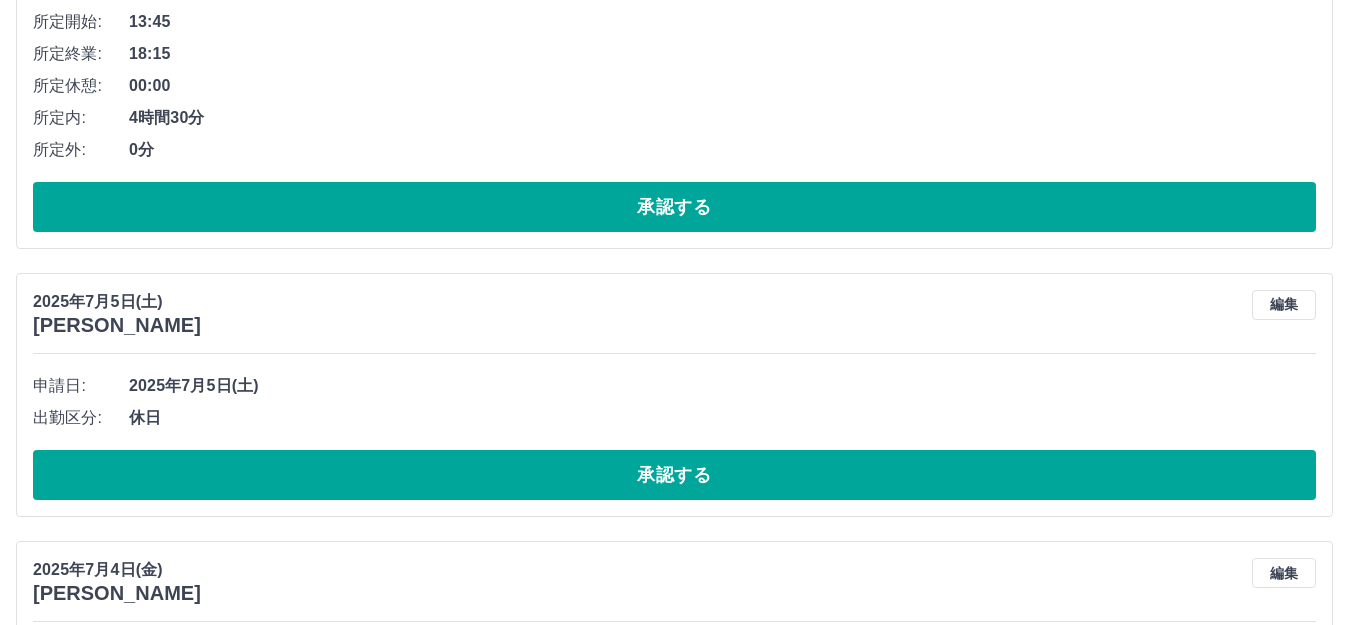 click on "承認する" at bounding box center [674, 475] 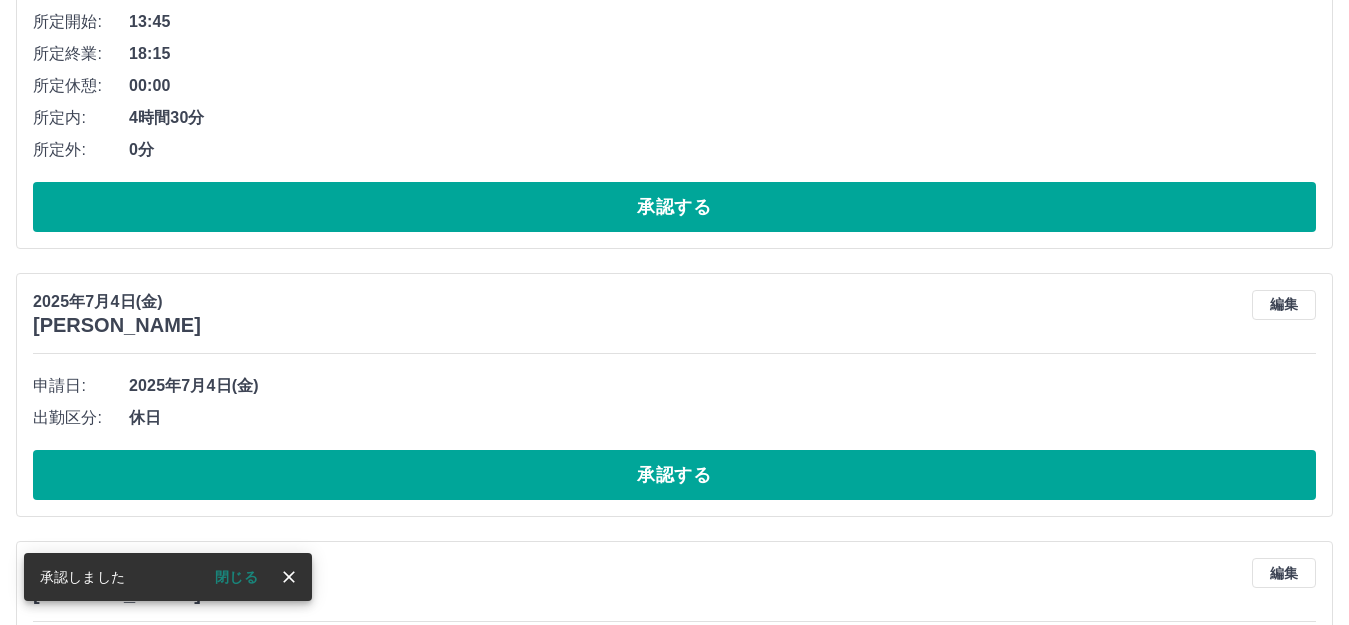 click on "承認する" at bounding box center (674, 475) 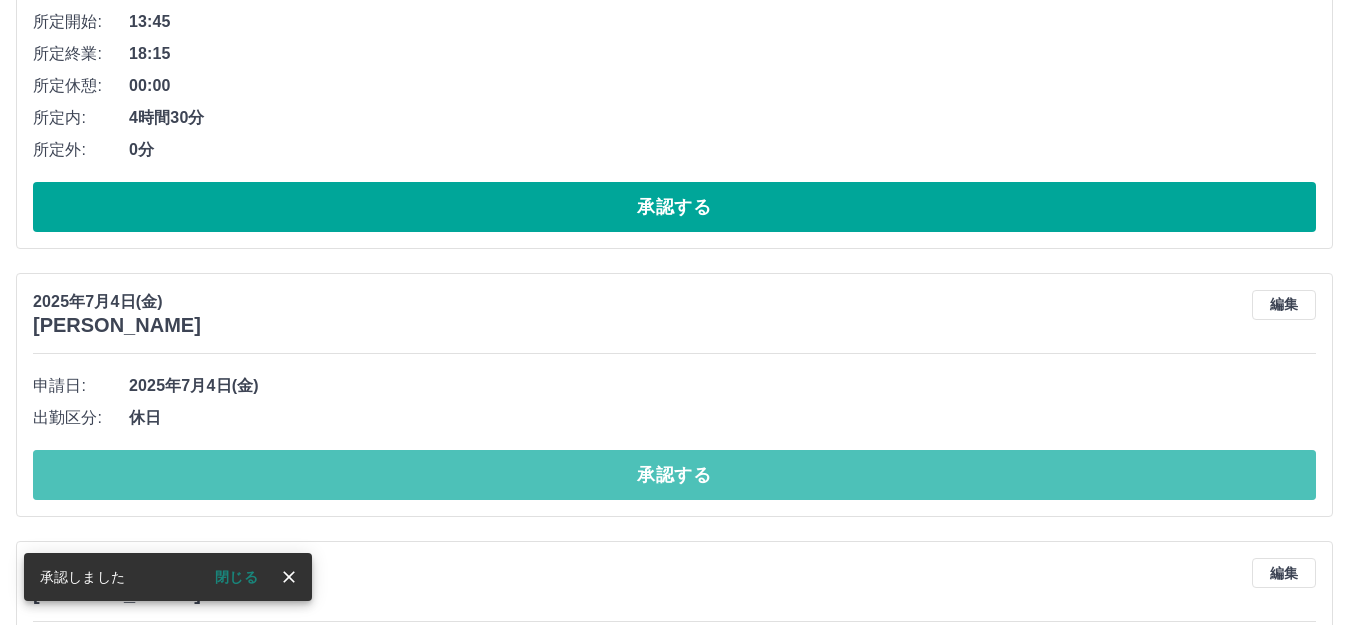 click on "承認する" at bounding box center (674, 475) 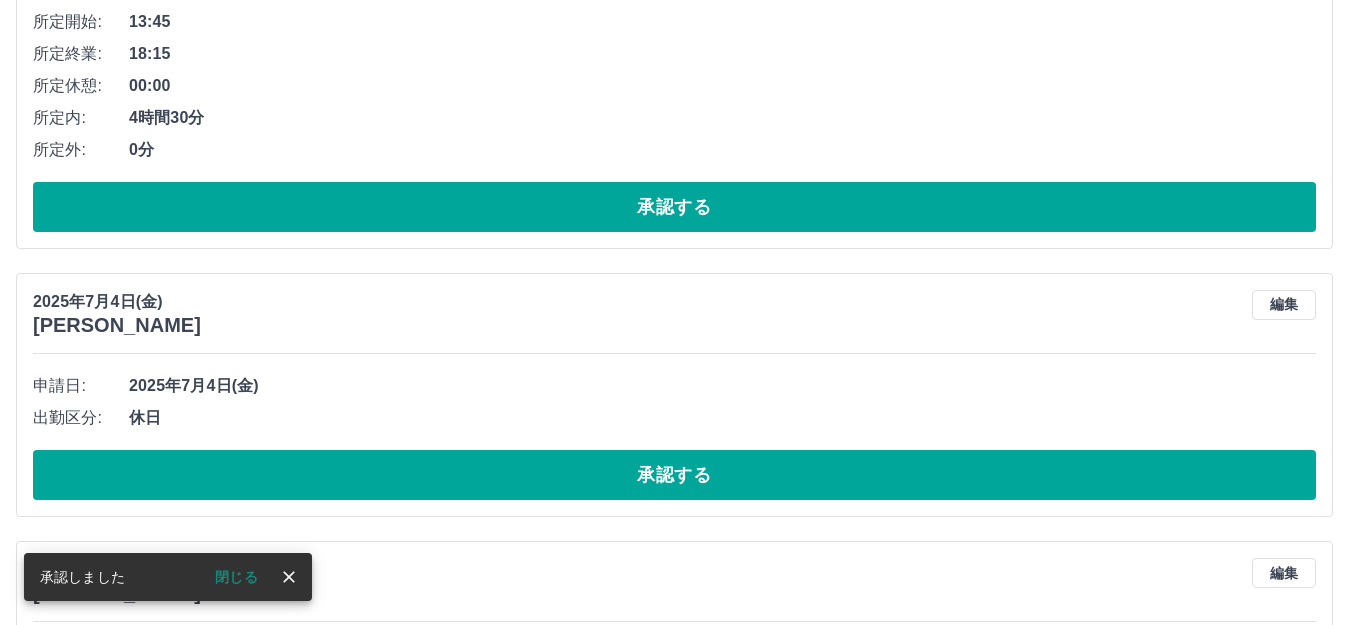 click on "承認する" at bounding box center [674, 475] 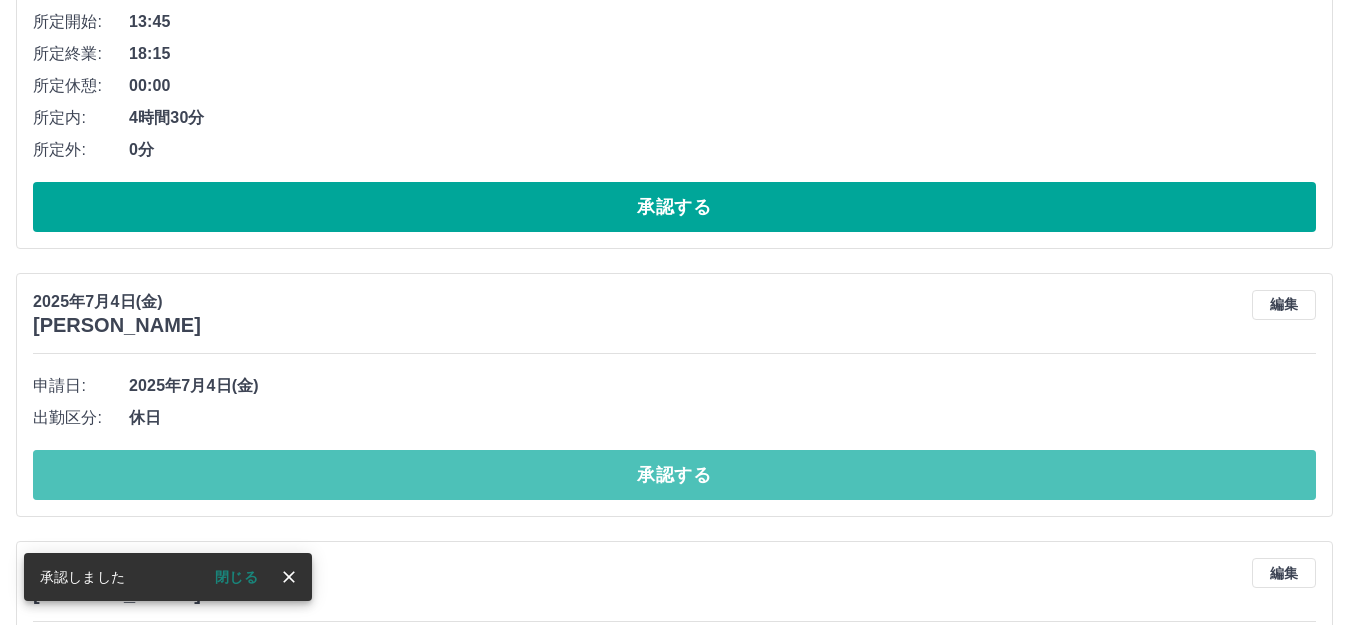 click on "承認する" at bounding box center (674, 475) 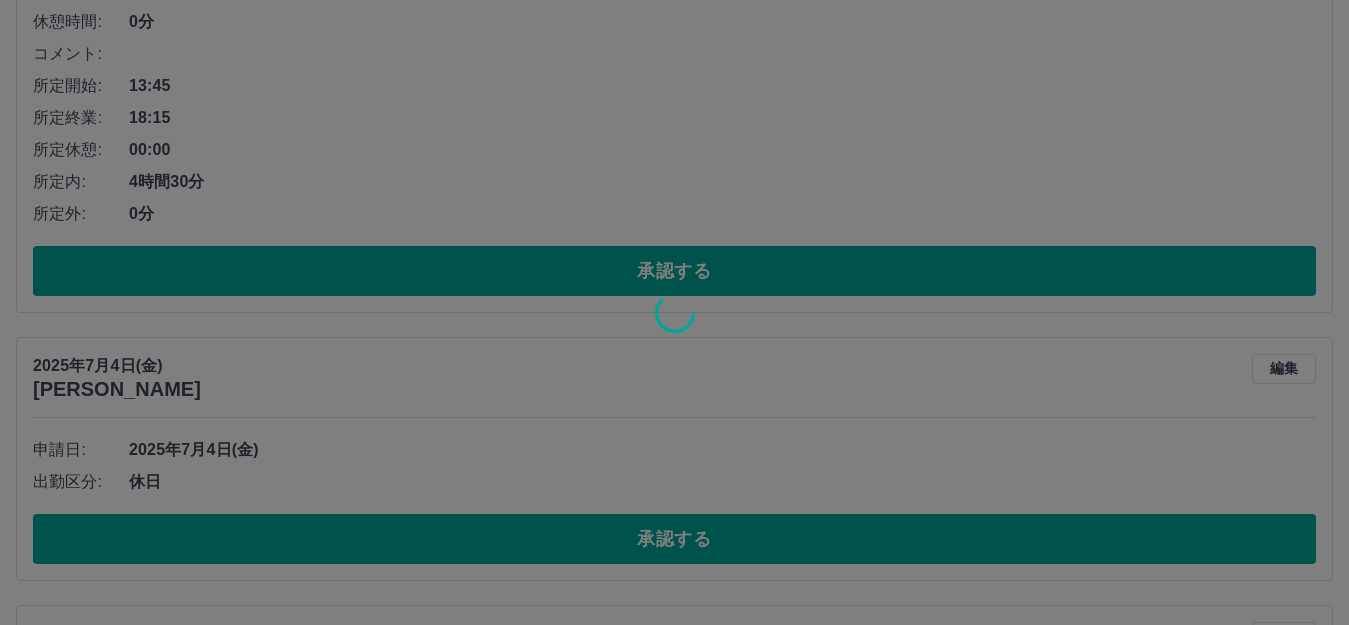scroll, scrollTop: 1532, scrollLeft: 0, axis: vertical 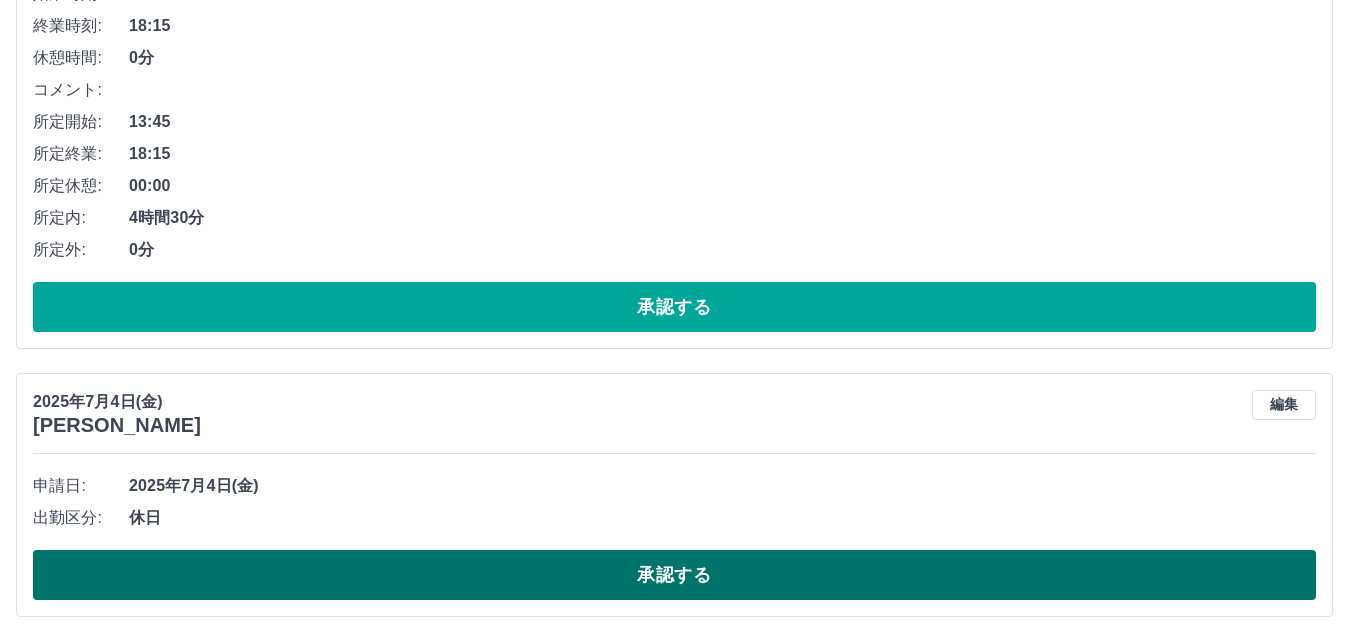 click on "承認する" at bounding box center [674, 575] 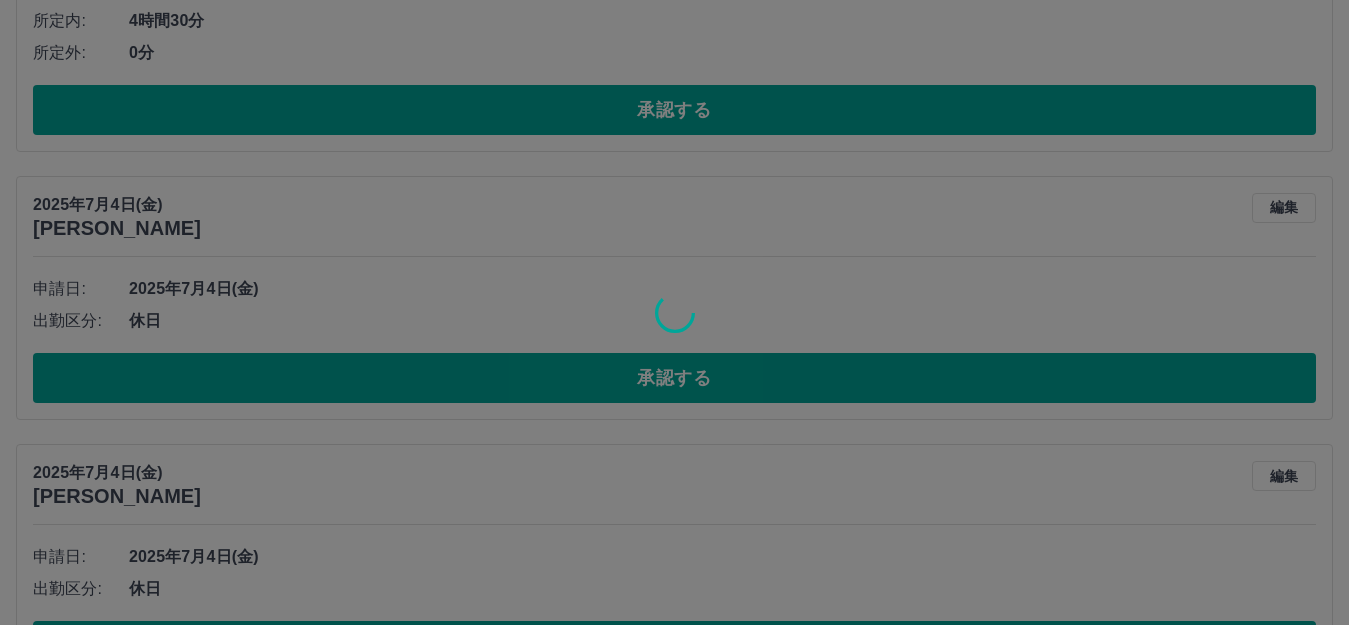scroll, scrollTop: 1732, scrollLeft: 0, axis: vertical 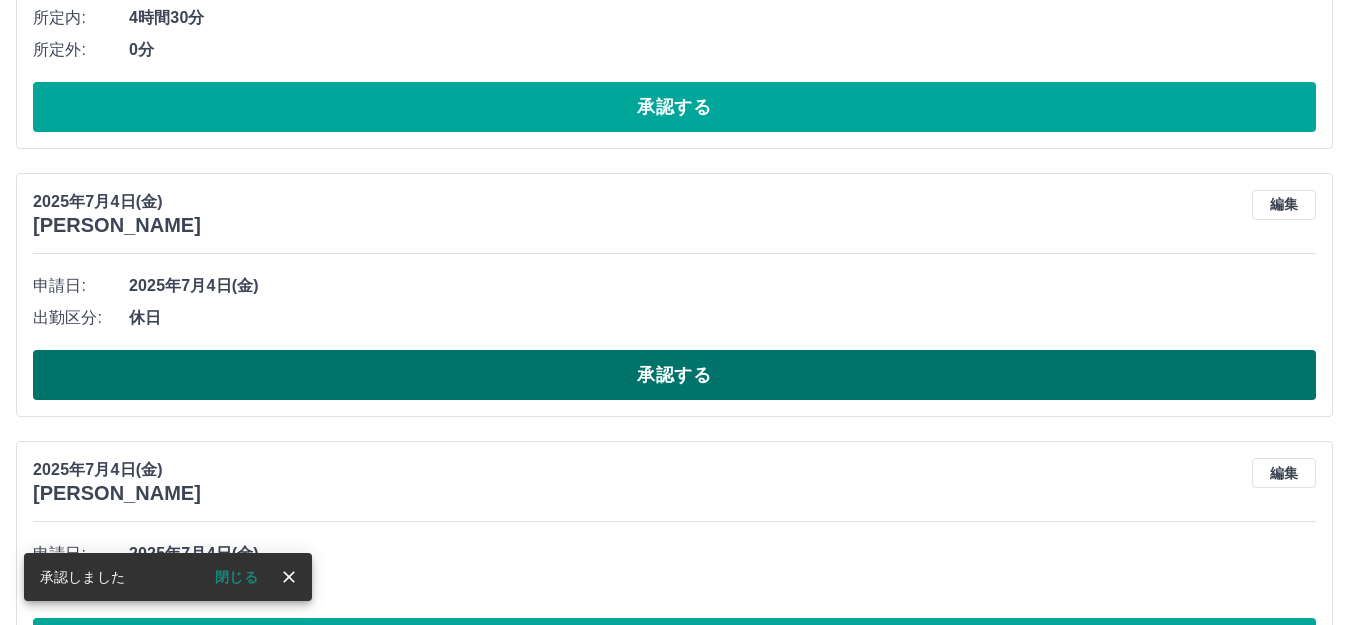 click on "承認する" at bounding box center (674, 375) 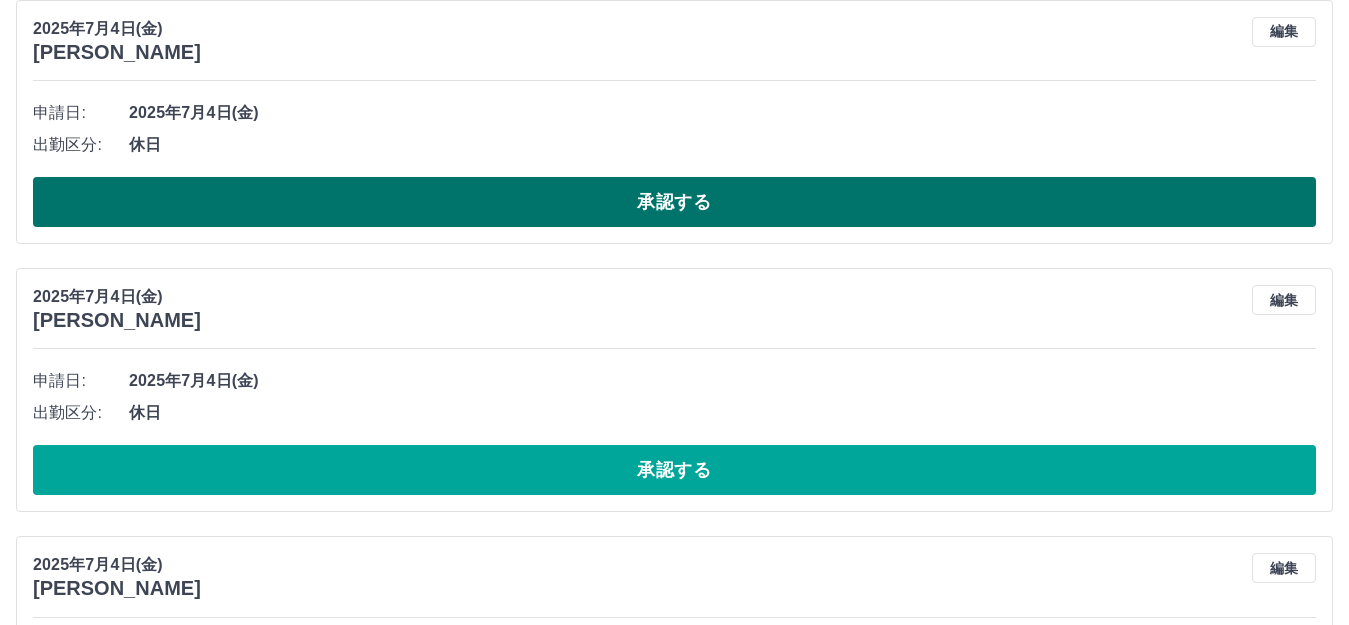 scroll, scrollTop: 2032, scrollLeft: 0, axis: vertical 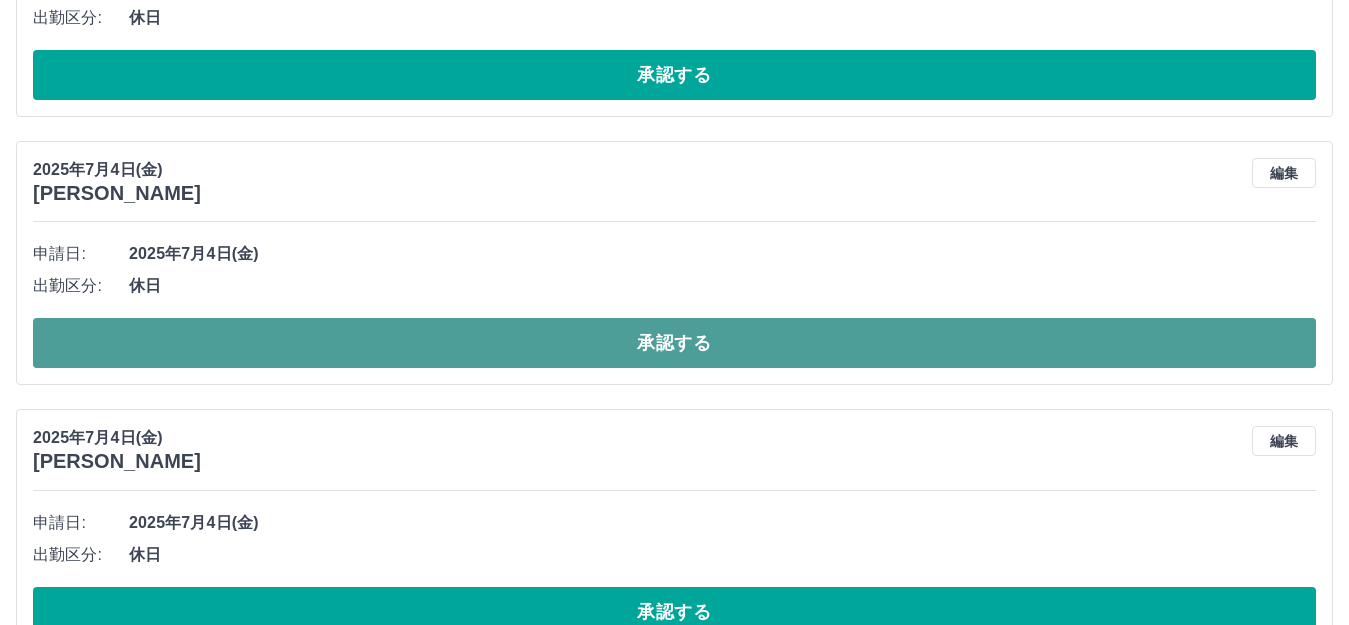 click on "承認する" at bounding box center [674, 343] 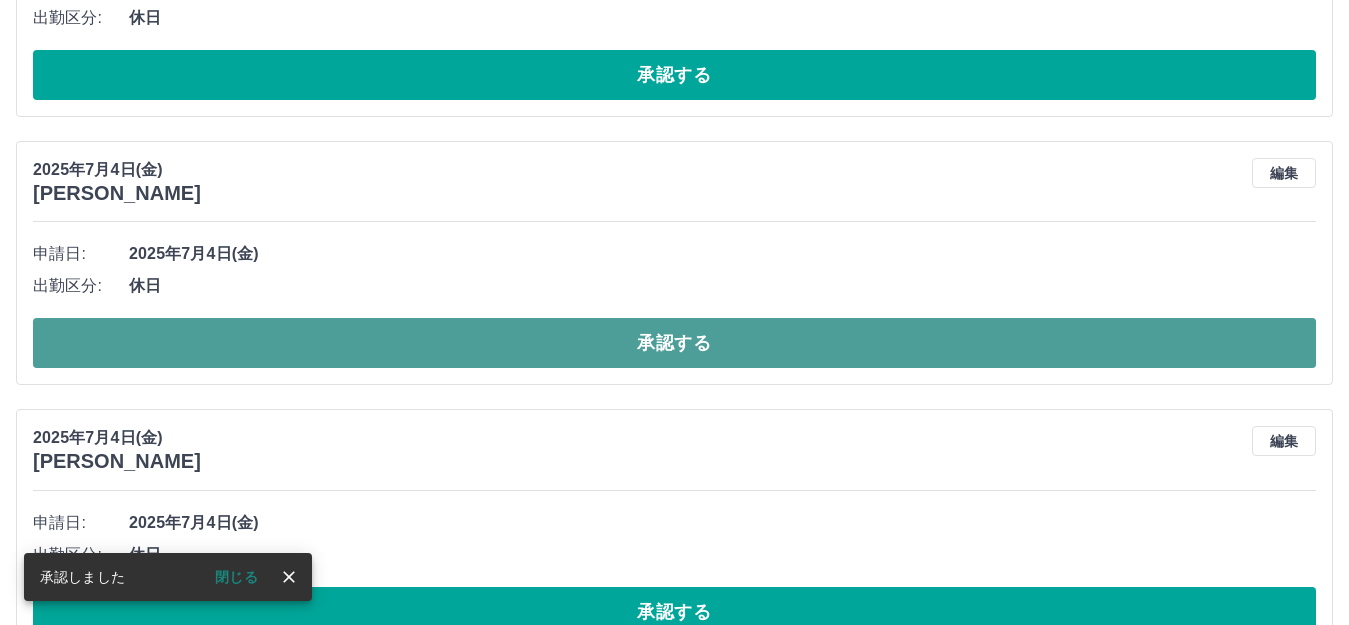 click on "承認する" at bounding box center [674, 343] 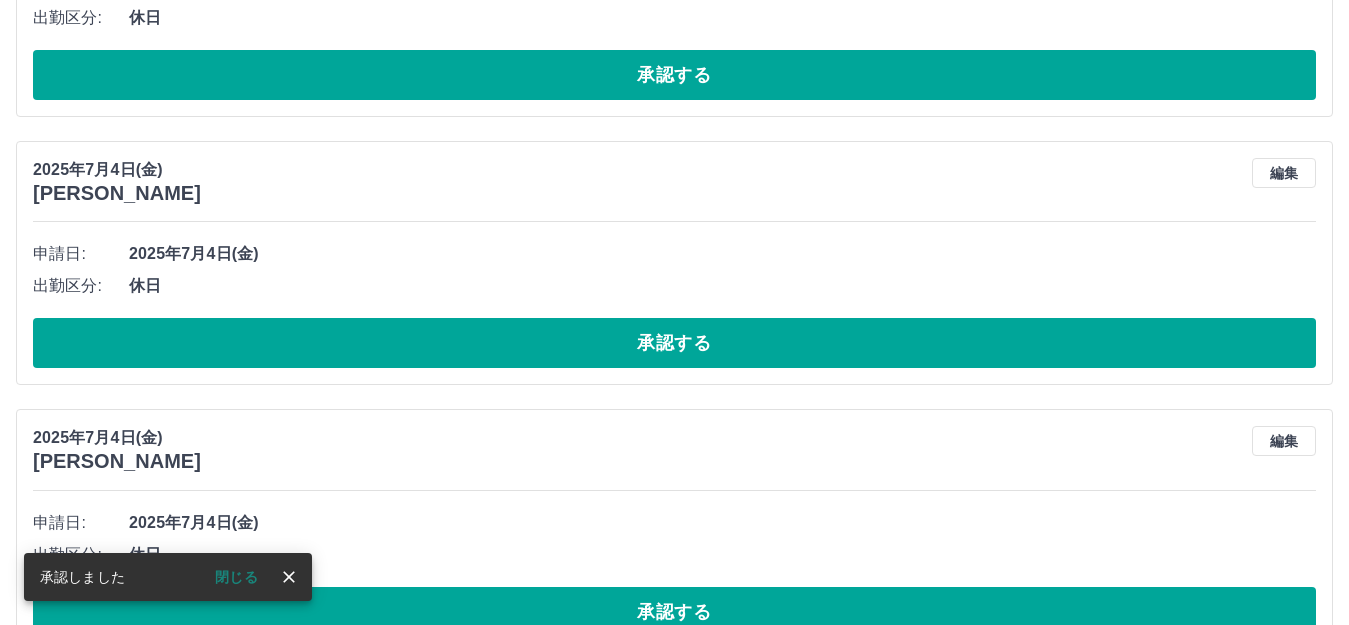 click on "承認する" at bounding box center (674, 343) 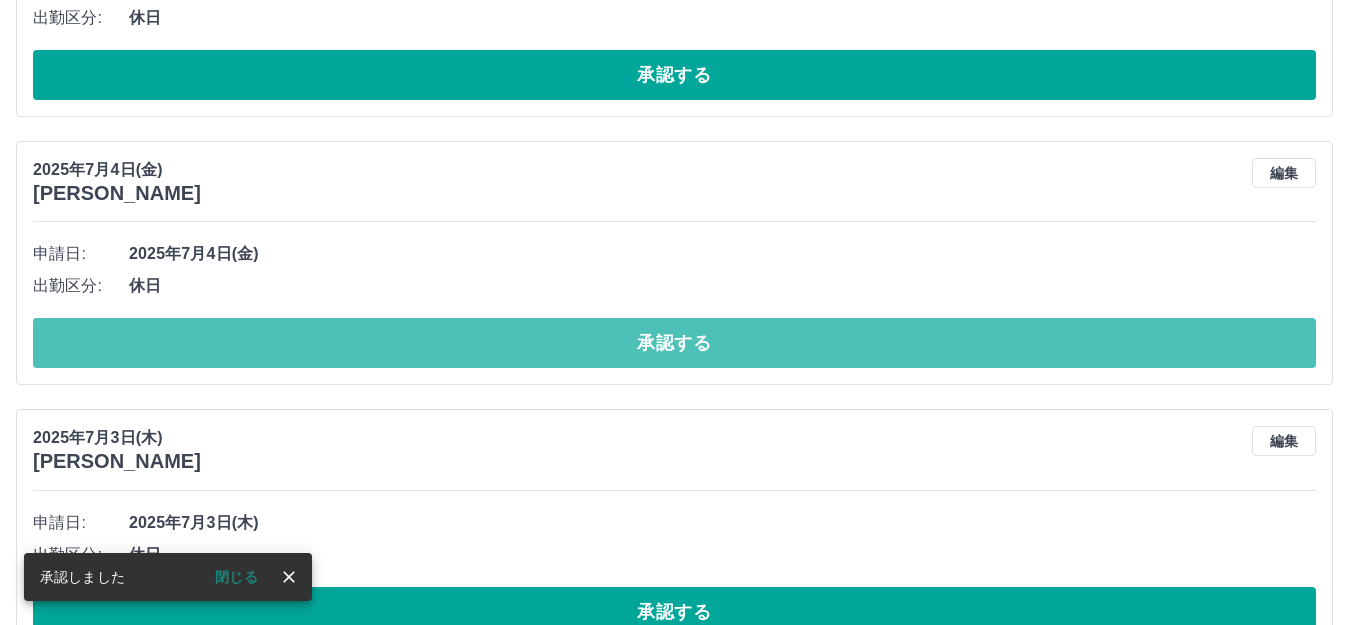 click on "承認する" at bounding box center [674, 343] 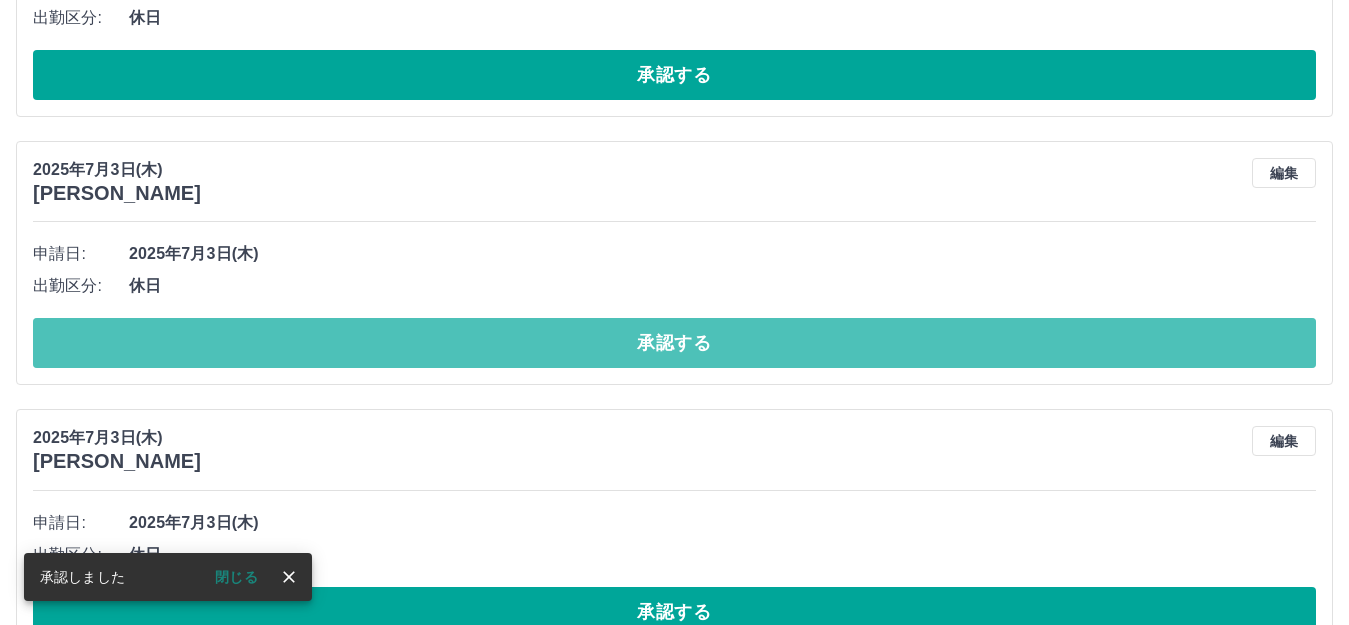 click on "承認する" at bounding box center (674, 343) 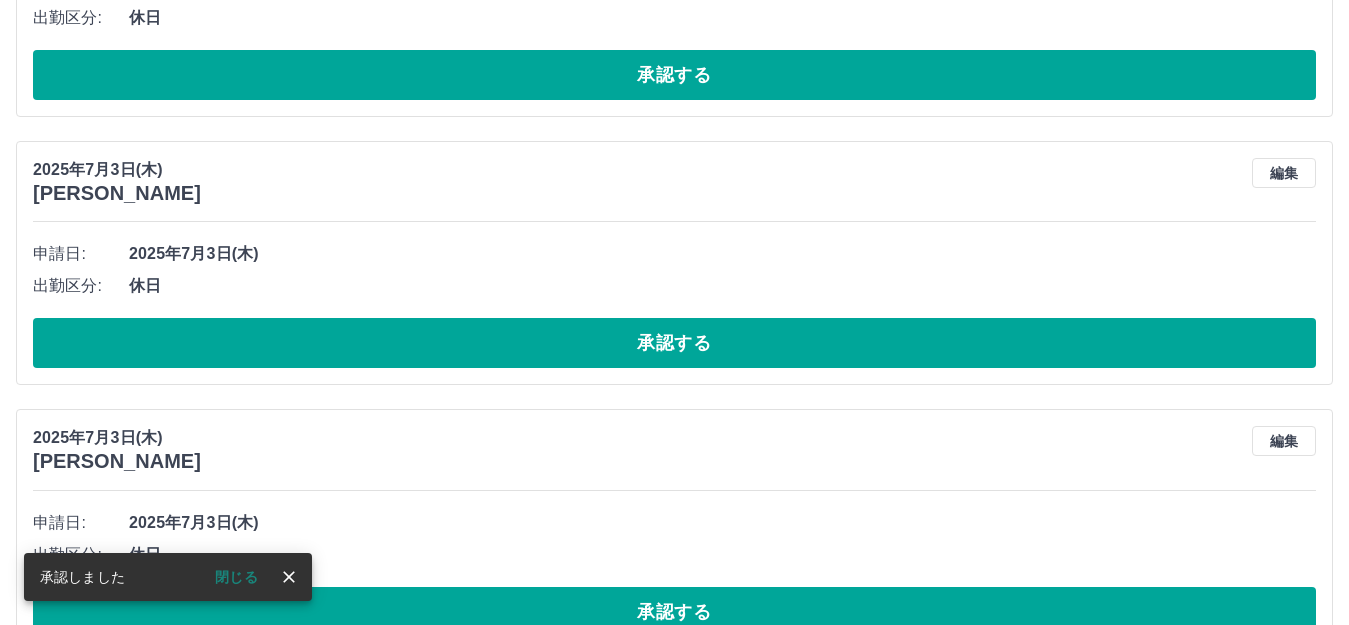 click on "承認する" at bounding box center (674, 343) 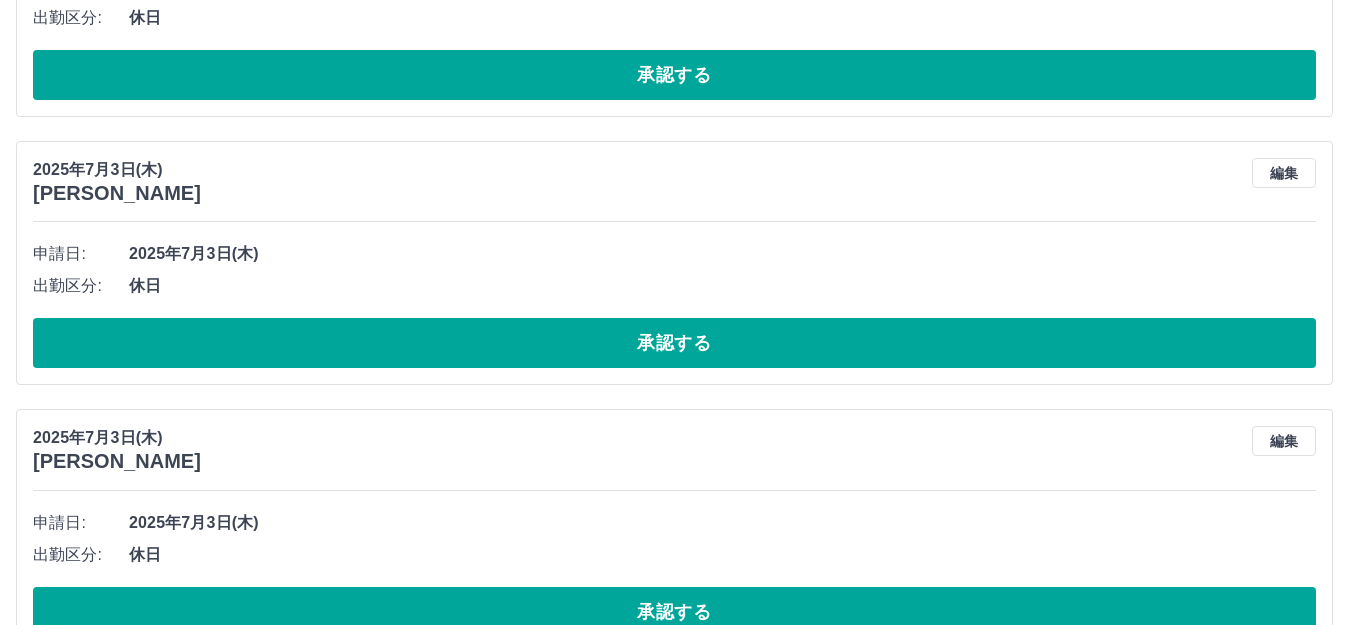click on "承認する" at bounding box center [674, 343] 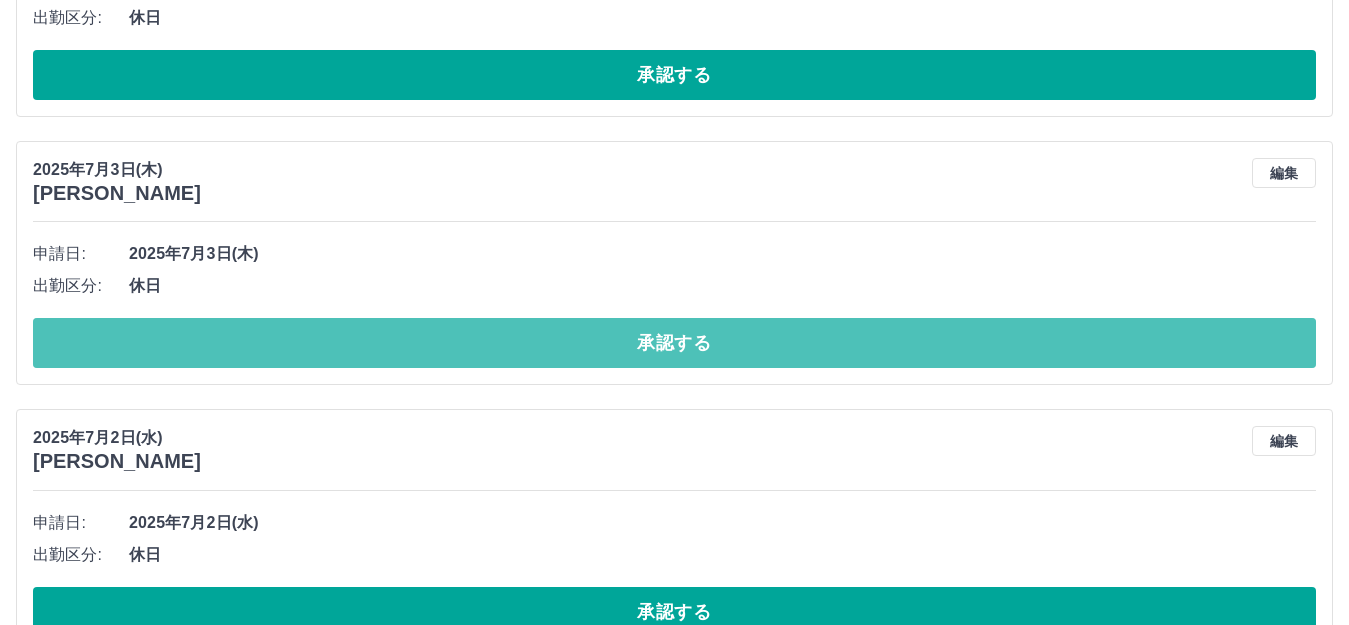 click on "承認する" at bounding box center [674, 343] 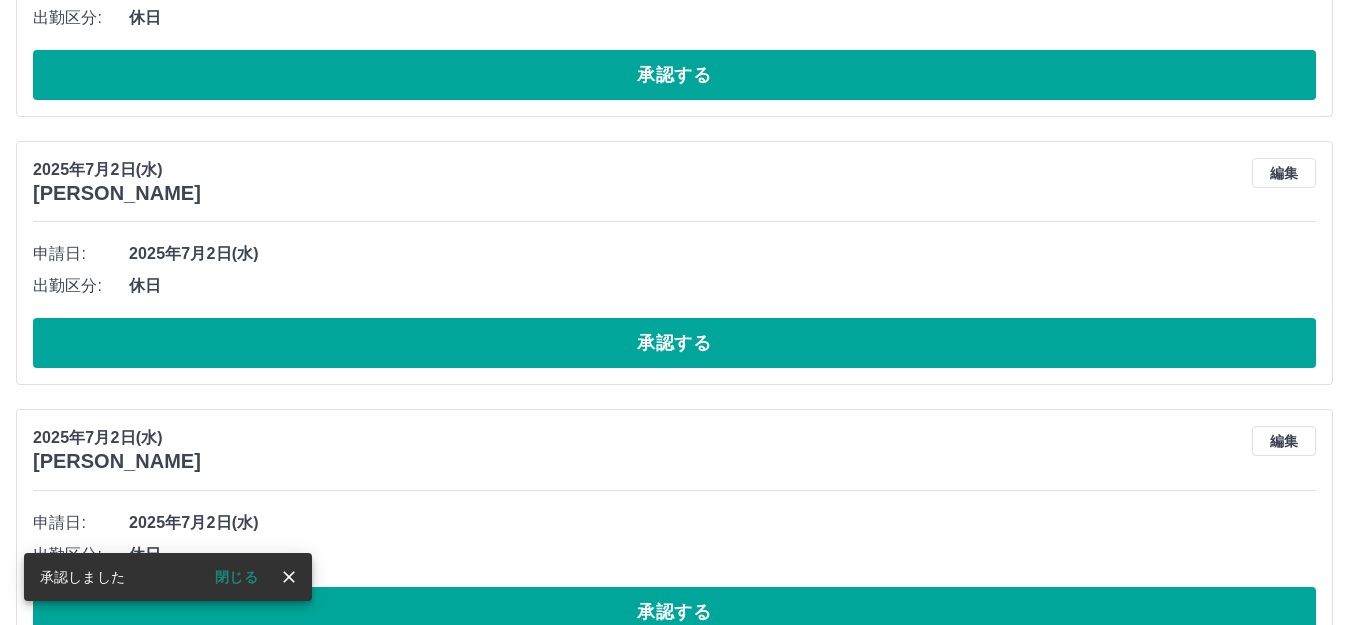 click on "承認する" at bounding box center [674, 343] 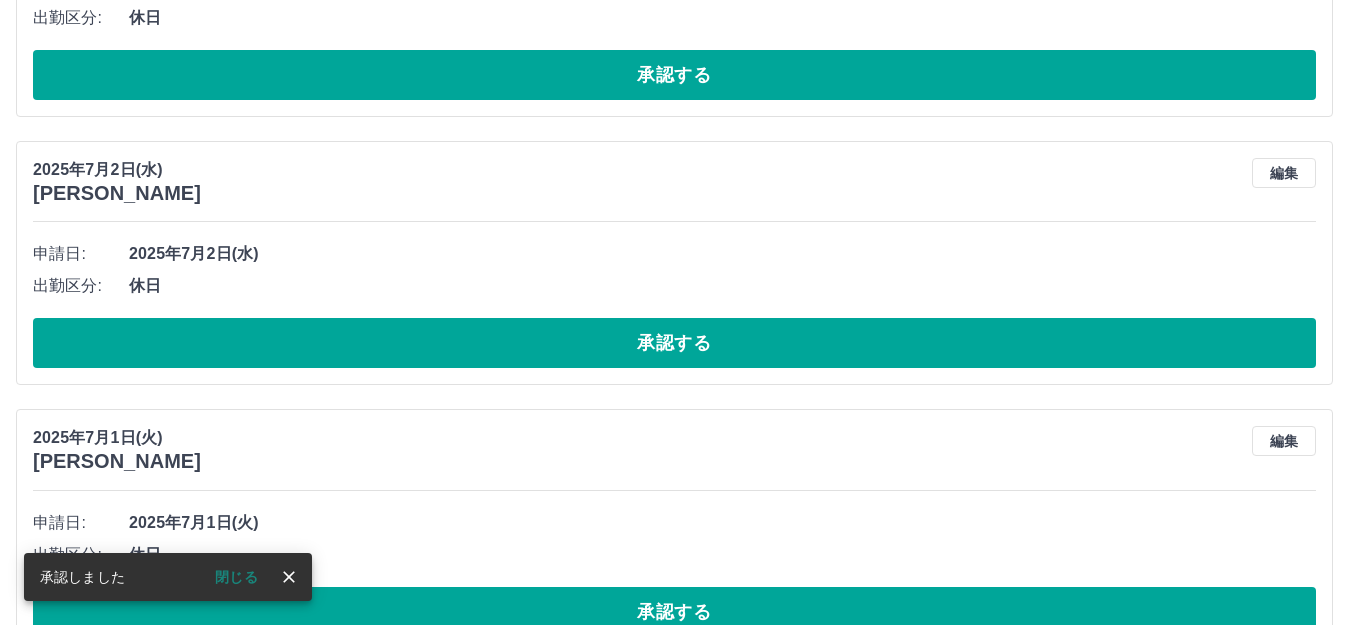 click on "承認する" at bounding box center (674, 343) 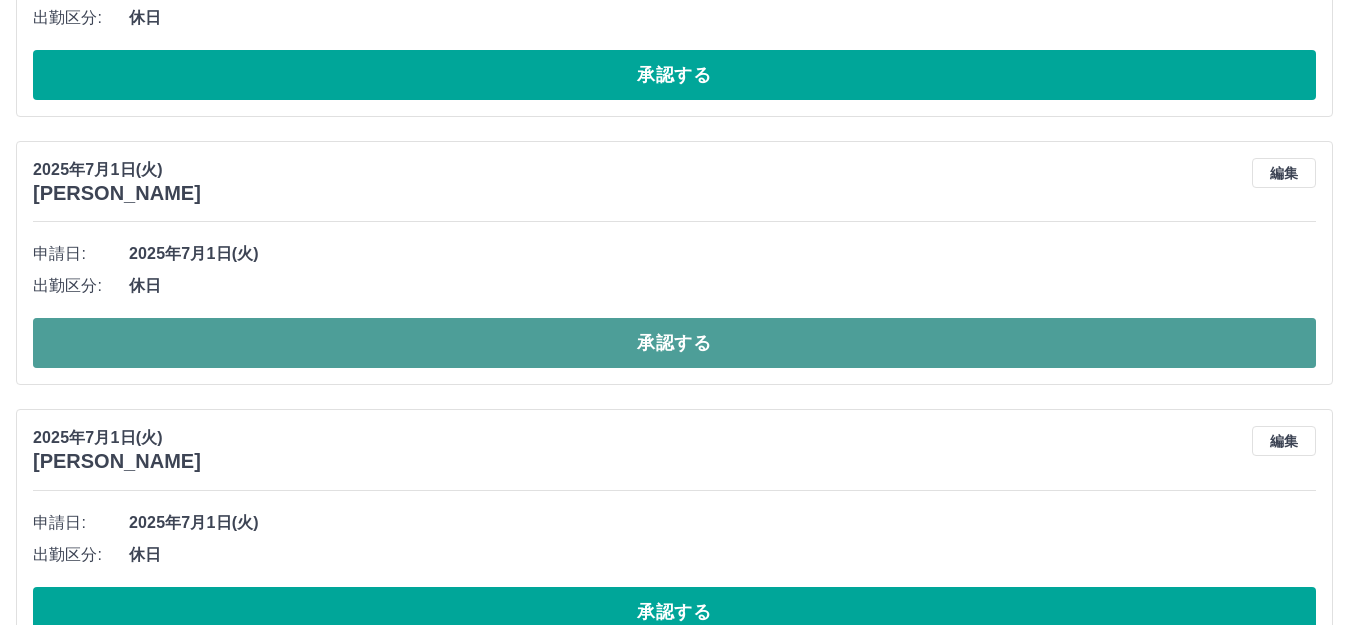 click on "承認する" at bounding box center [674, 343] 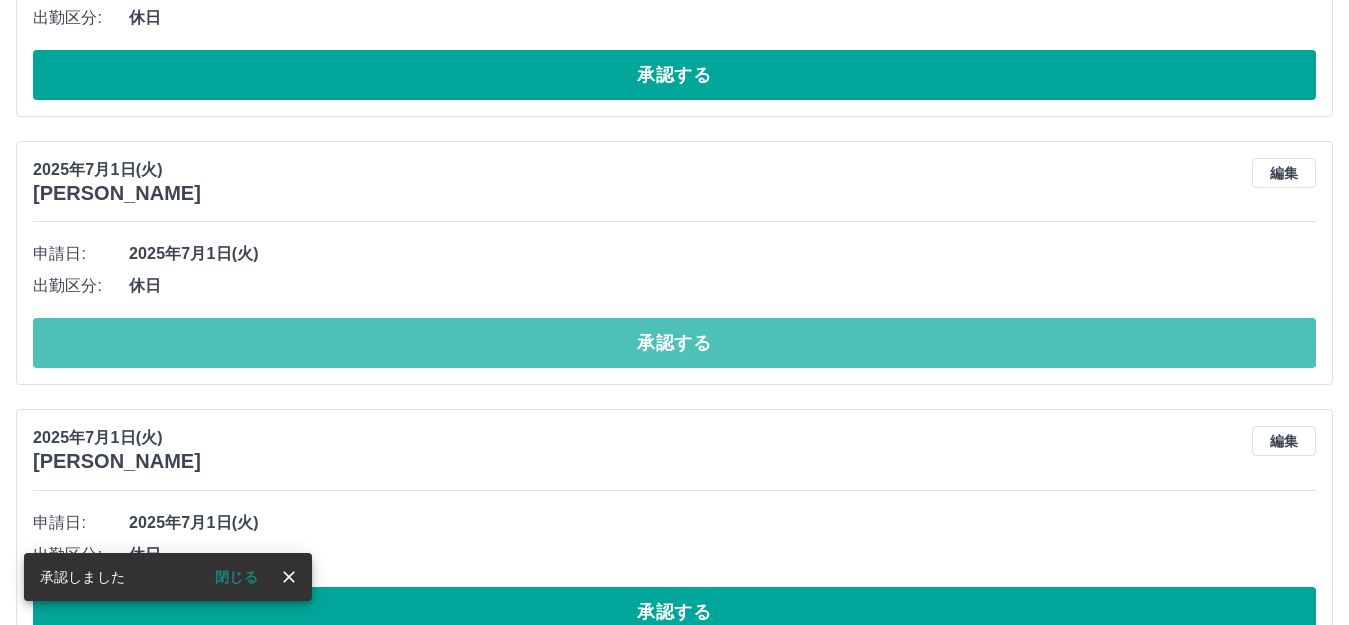 click on "承認する" at bounding box center (674, 343) 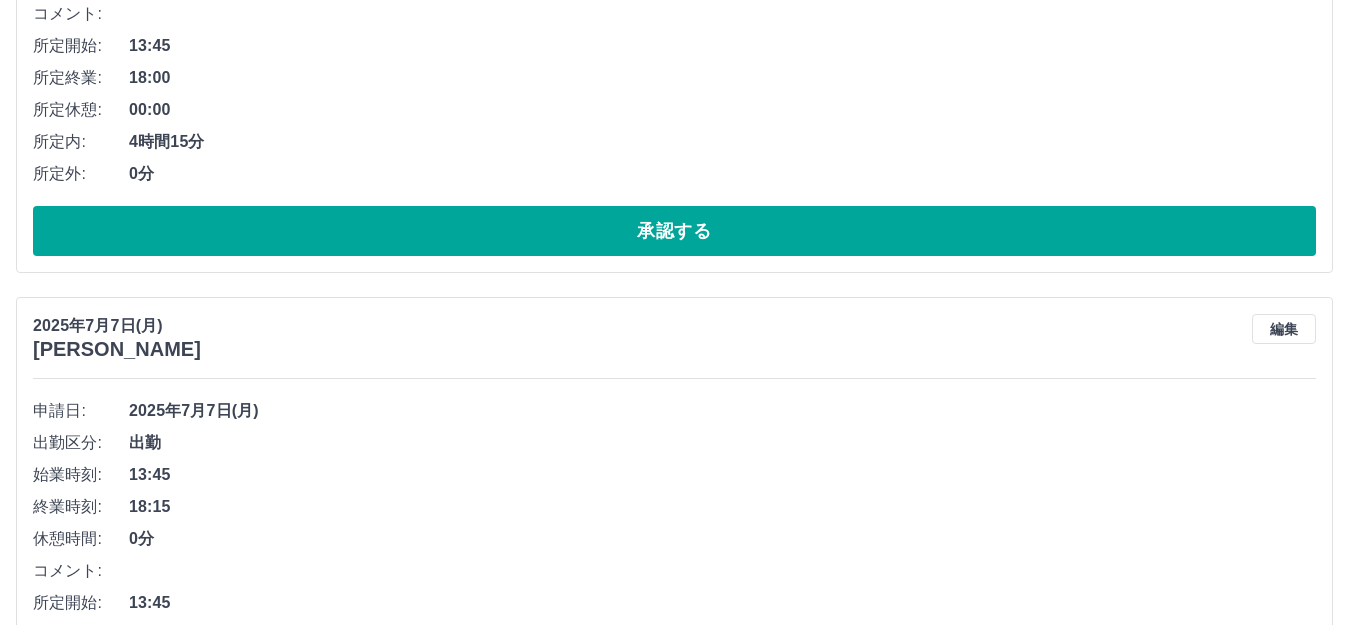 scroll, scrollTop: 718, scrollLeft: 0, axis: vertical 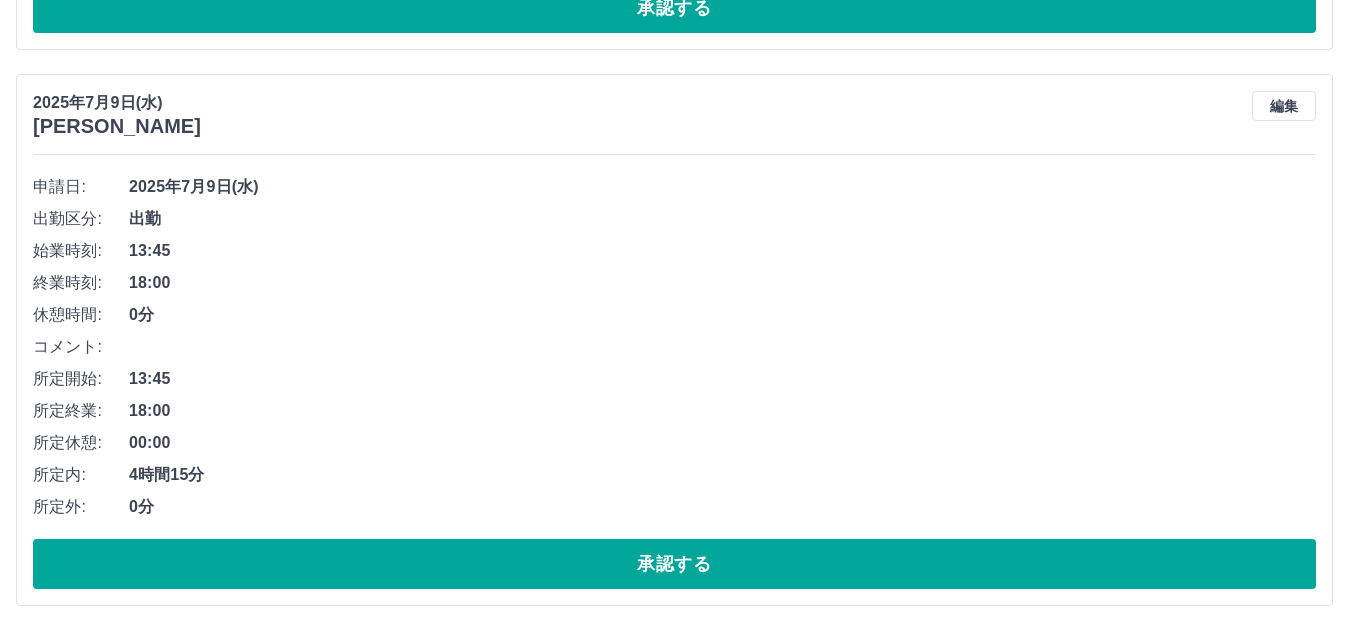 click on "コメント:" at bounding box center (674, 347) 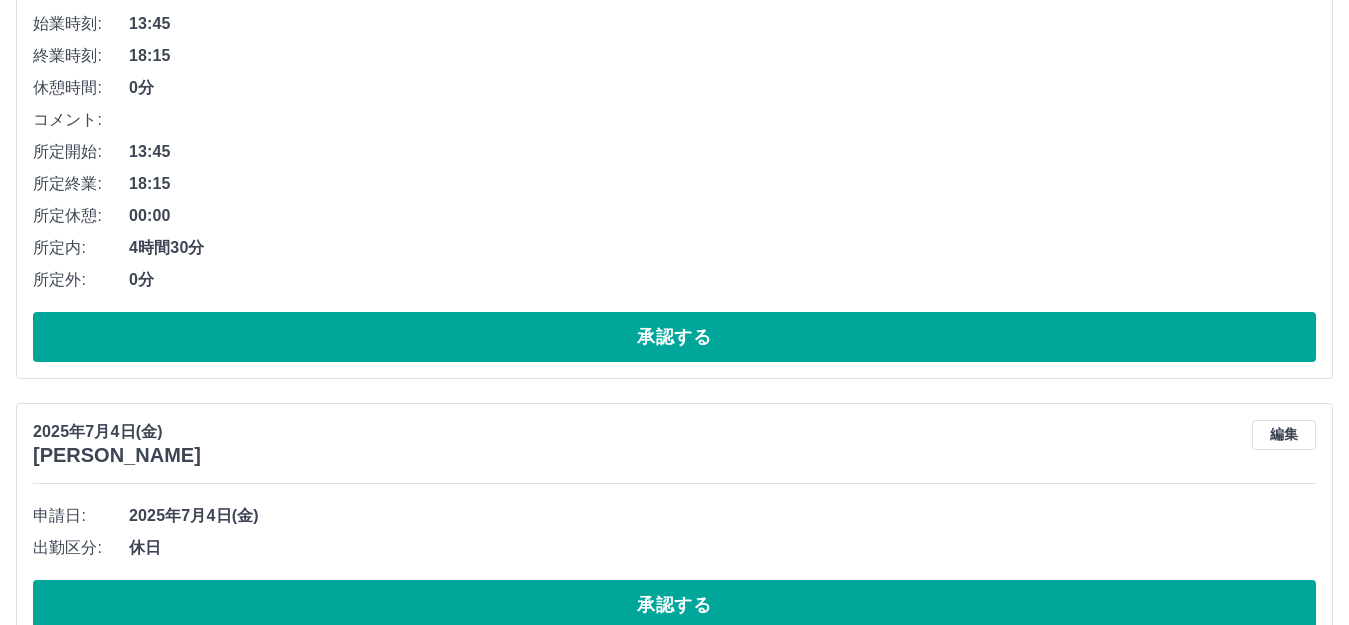 scroll, scrollTop: 1218, scrollLeft: 0, axis: vertical 